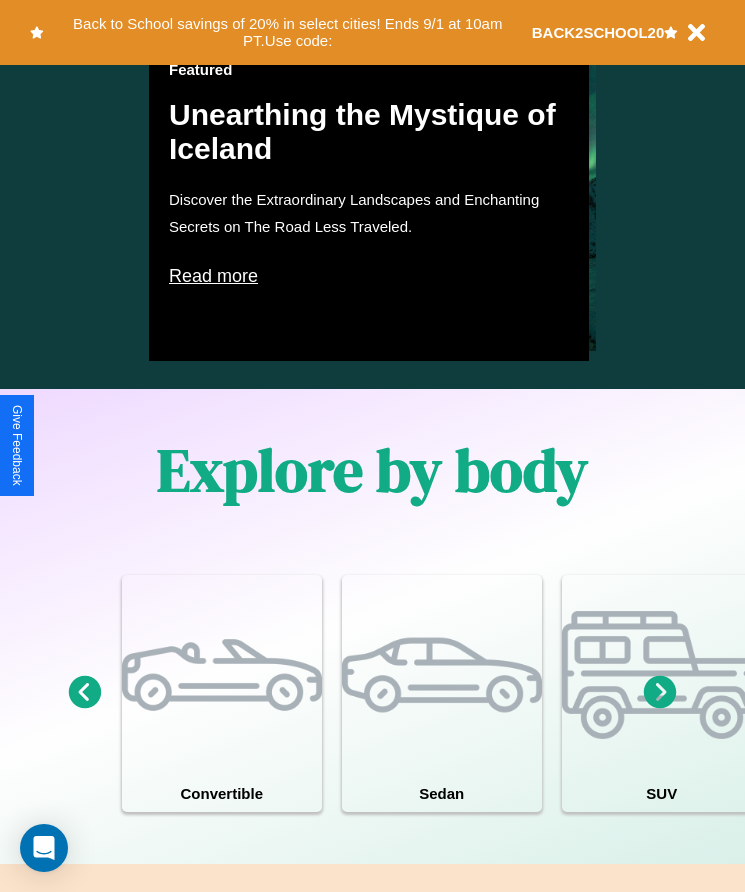 scroll, scrollTop: 1527, scrollLeft: 0, axis: vertical 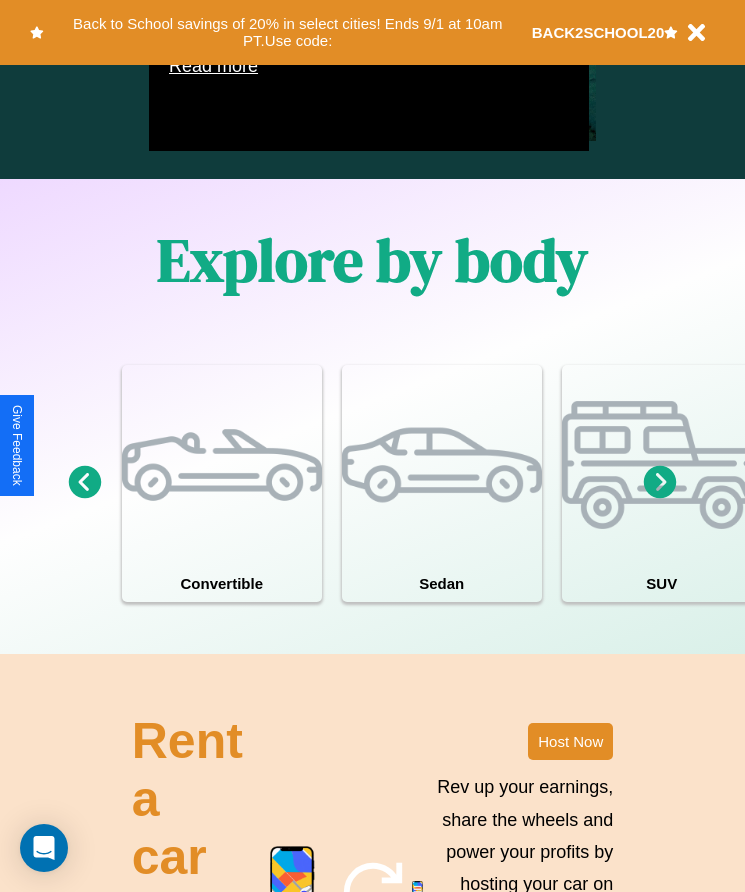 click 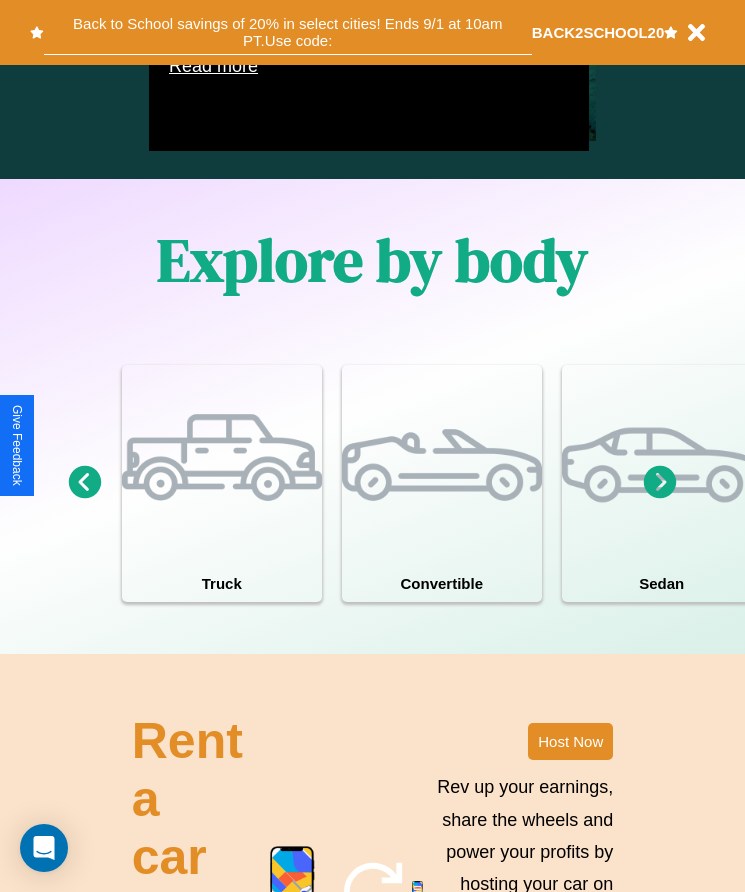 click on "Back to School savings of 20% in select cities! Ends 9/1 at 10am PT.  Use code:" at bounding box center (288, 32) 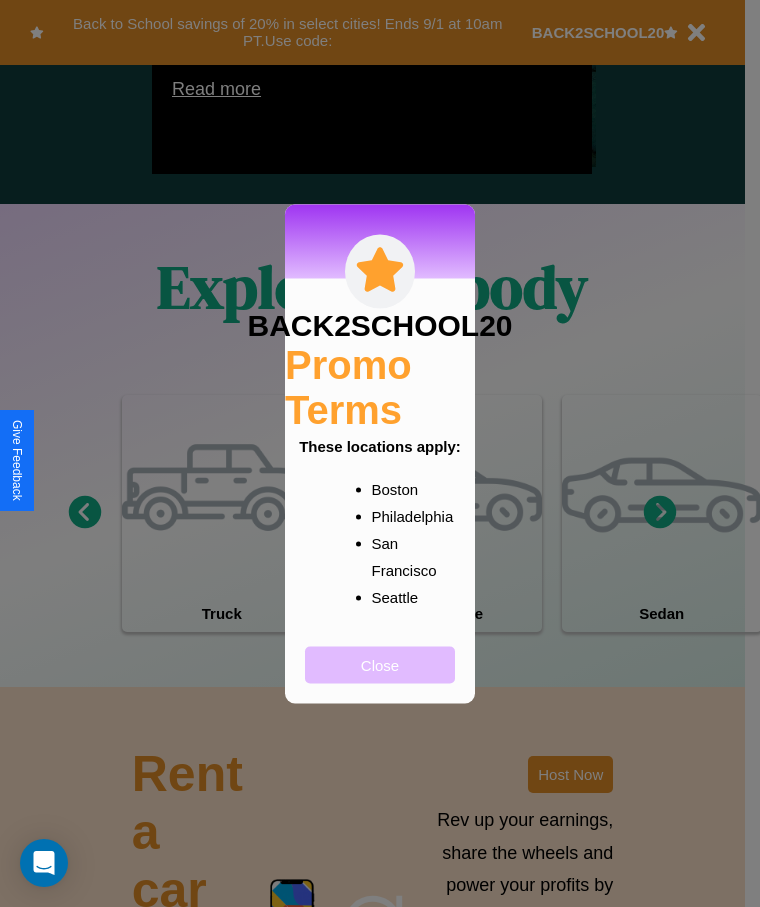 click on "Close" at bounding box center [380, 664] 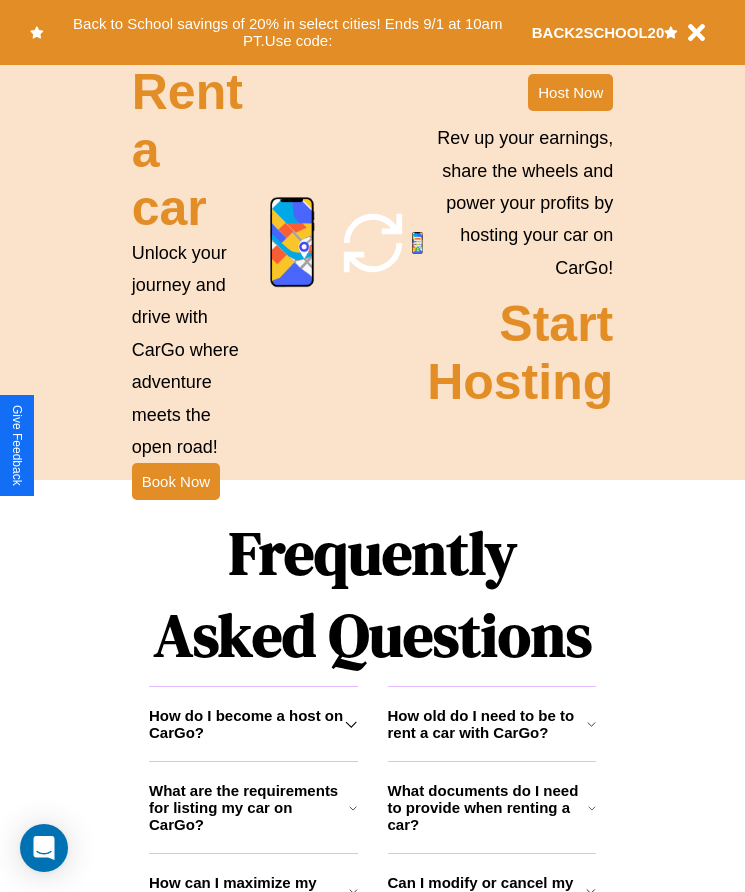 scroll, scrollTop: 2245, scrollLeft: 0, axis: vertical 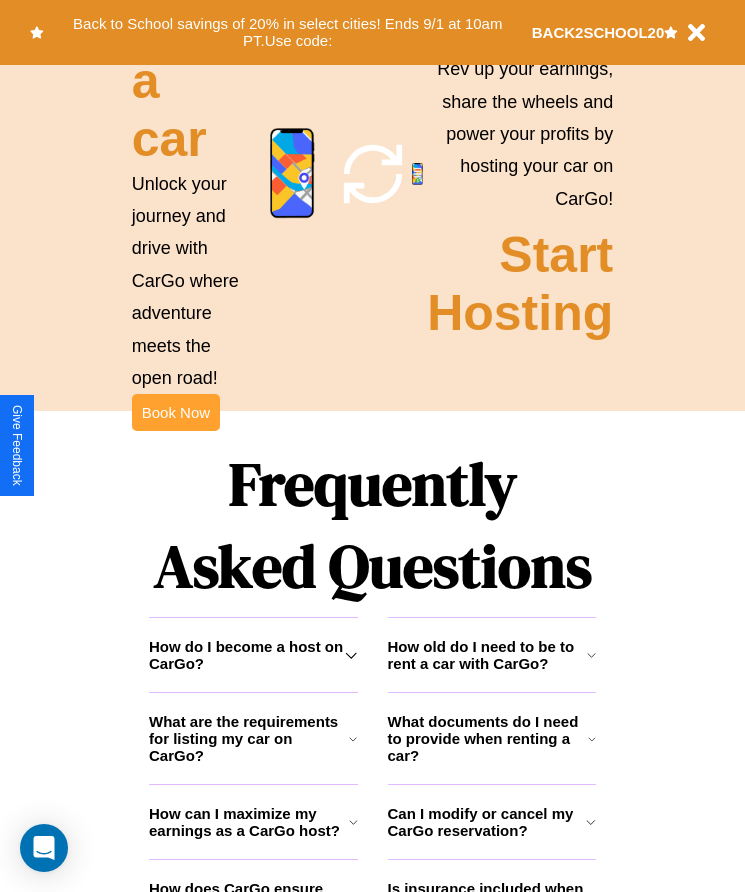 click on "Book Now" at bounding box center [176, 412] 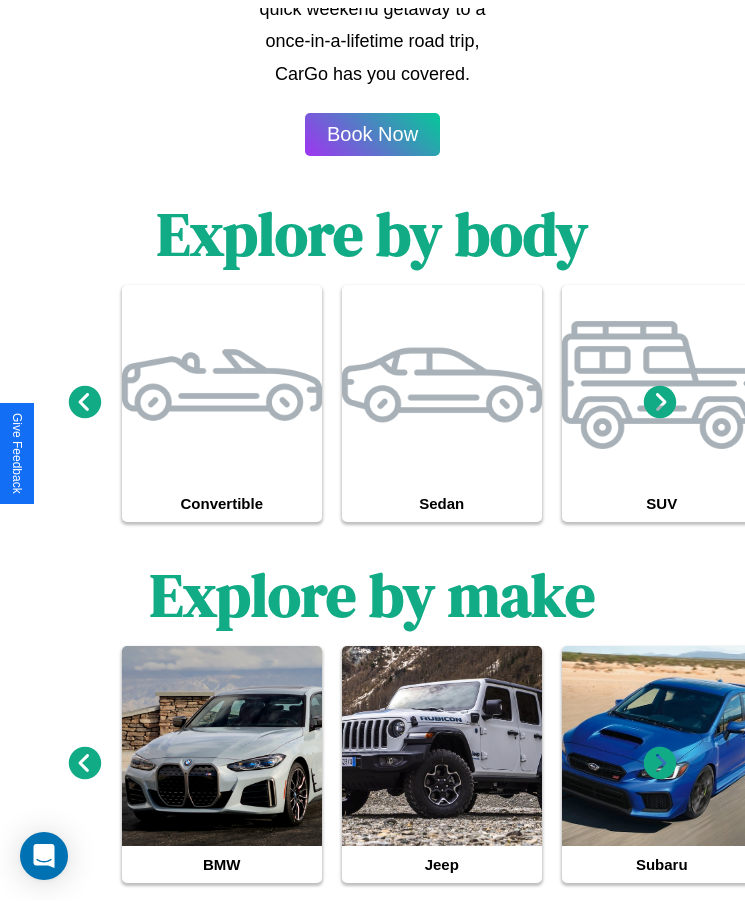 scroll, scrollTop: 0, scrollLeft: 0, axis: both 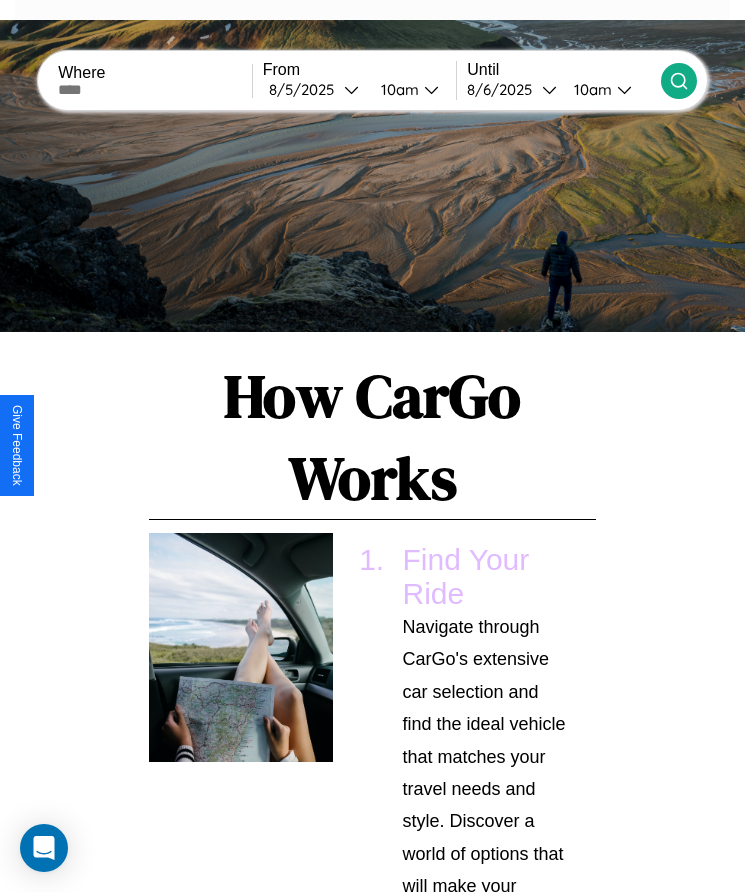 click at bounding box center (155, 90) 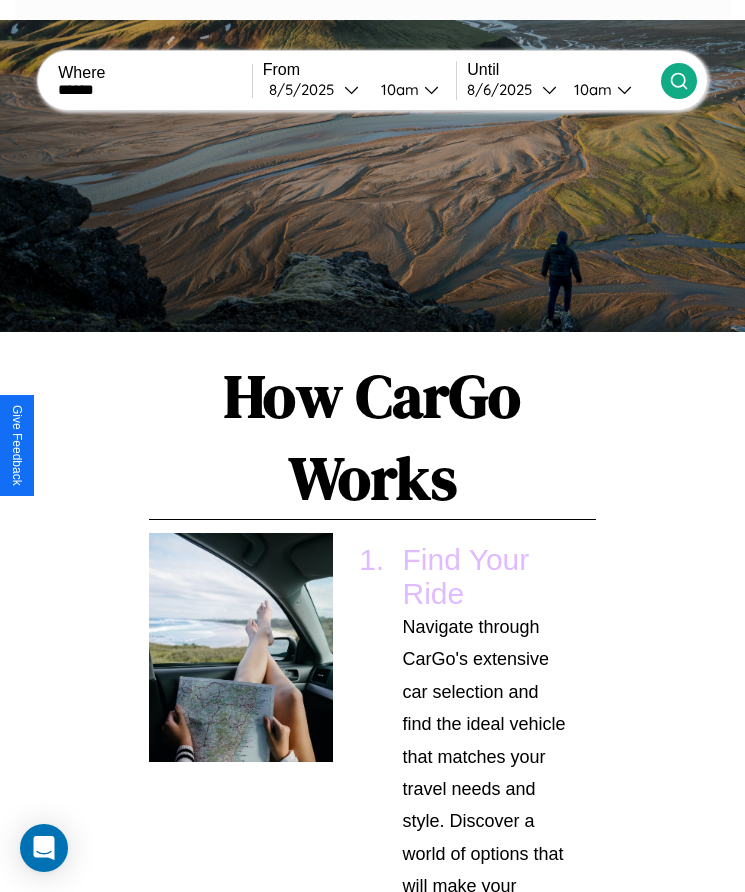 type on "******" 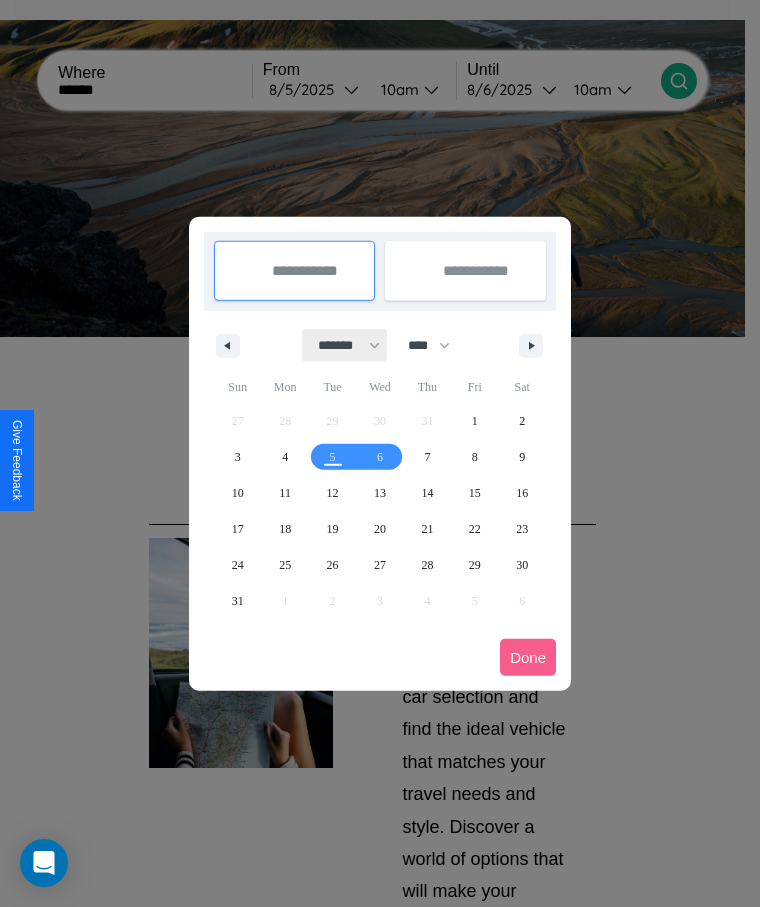 click on "******* ******** ***** ***** *** **** **** ****** ********* ******* ******** ********" at bounding box center [345, 345] 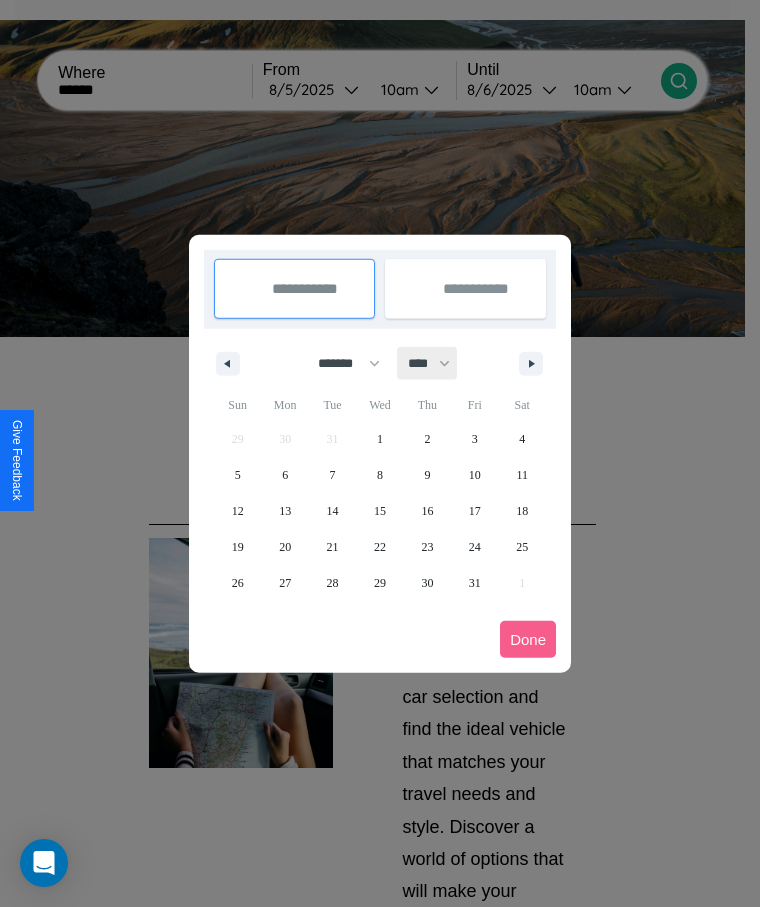 click on "**** **** **** **** **** **** **** **** **** **** **** **** **** **** **** **** **** **** **** **** **** **** **** **** **** **** **** **** **** **** **** **** **** **** **** **** **** **** **** **** **** **** **** **** **** **** **** **** **** **** **** **** **** **** **** **** **** **** **** **** **** **** **** **** **** **** **** **** **** **** **** **** **** **** **** **** **** **** **** **** **** **** **** **** **** **** **** **** **** **** **** **** **** **** **** **** **** **** **** **** **** **** **** **** **** **** **** **** **** **** **** **** **** **** **** **** **** **** **** **** ****" at bounding box center [428, 363] 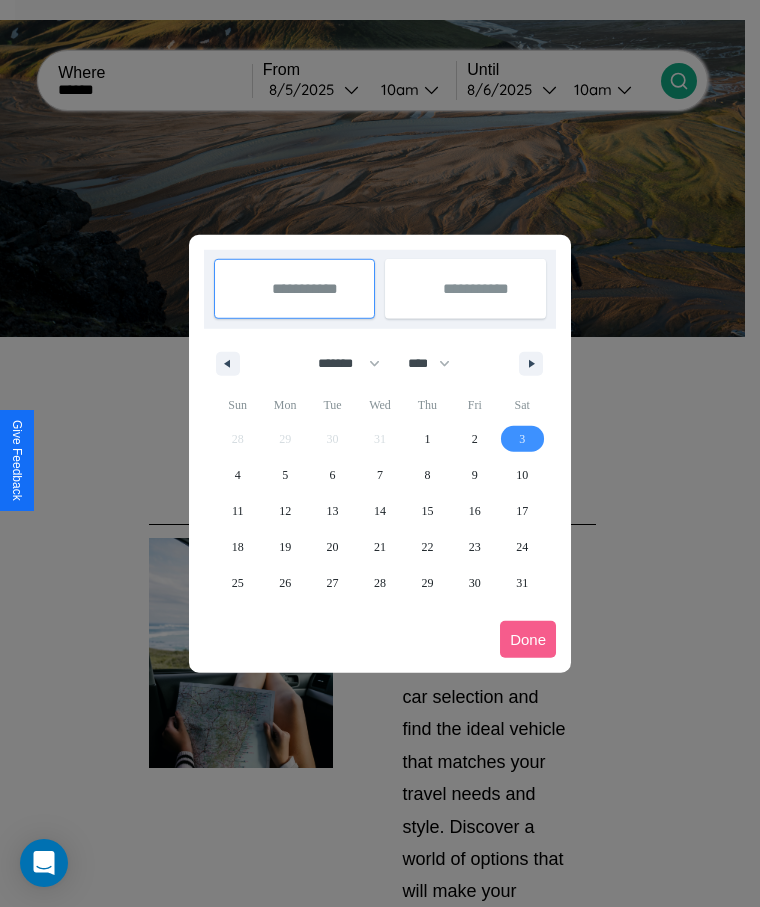 click on "3" at bounding box center (522, 439) 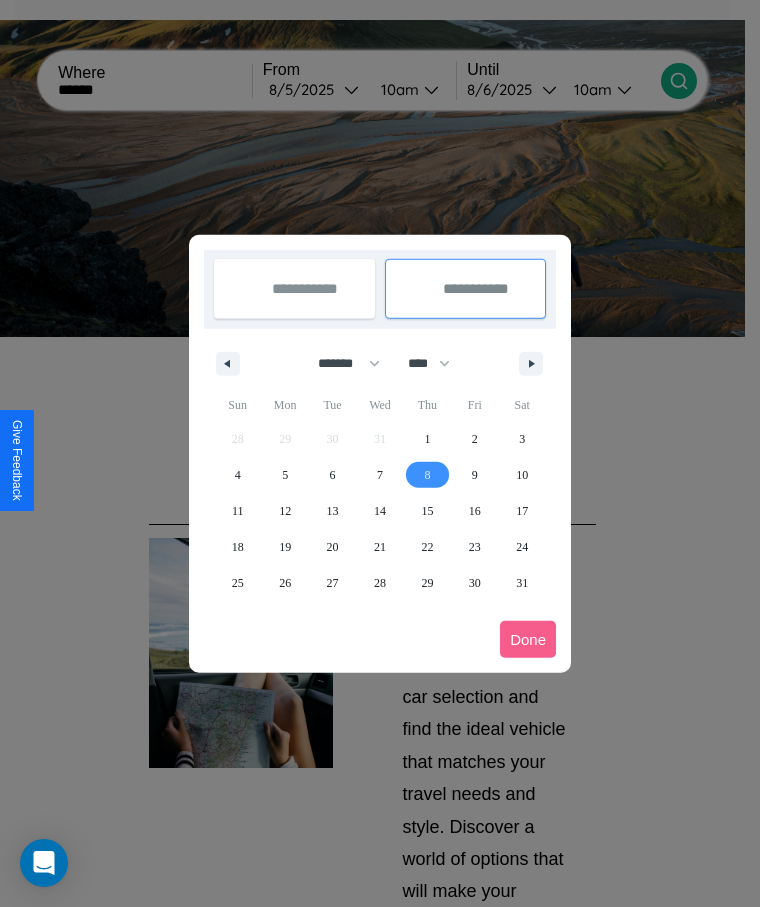 click on "8" at bounding box center (427, 475) 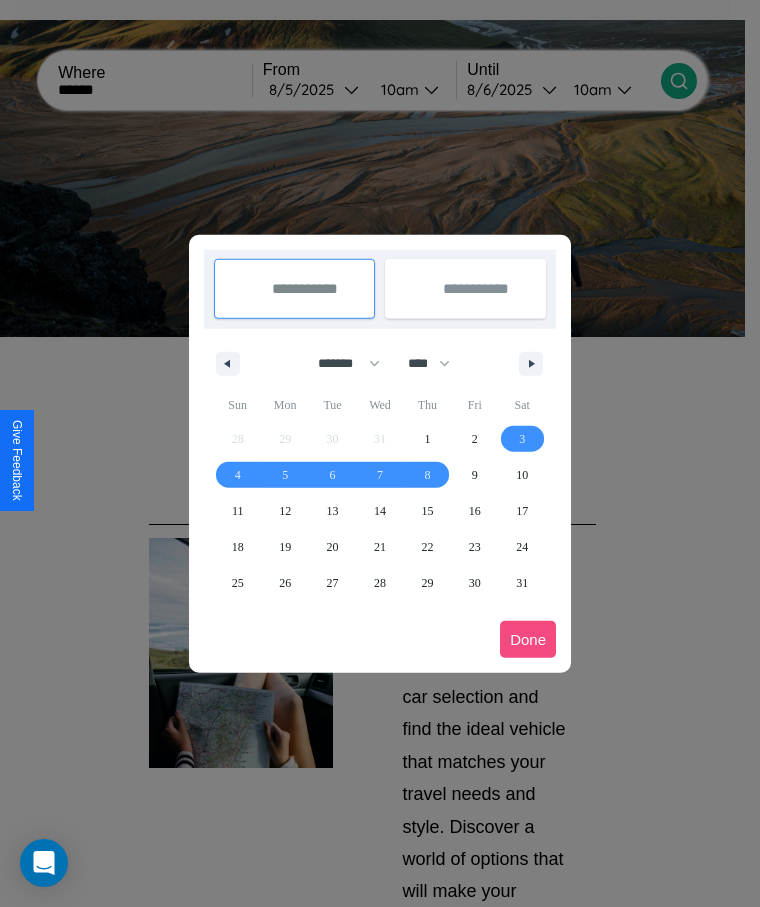 click on "Done" at bounding box center (528, 639) 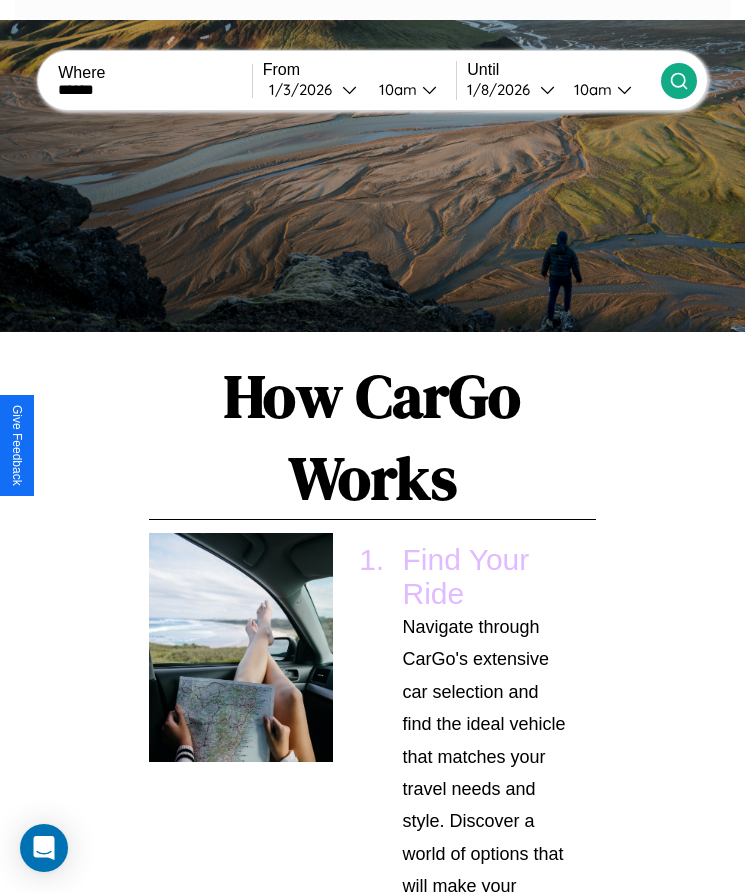 click 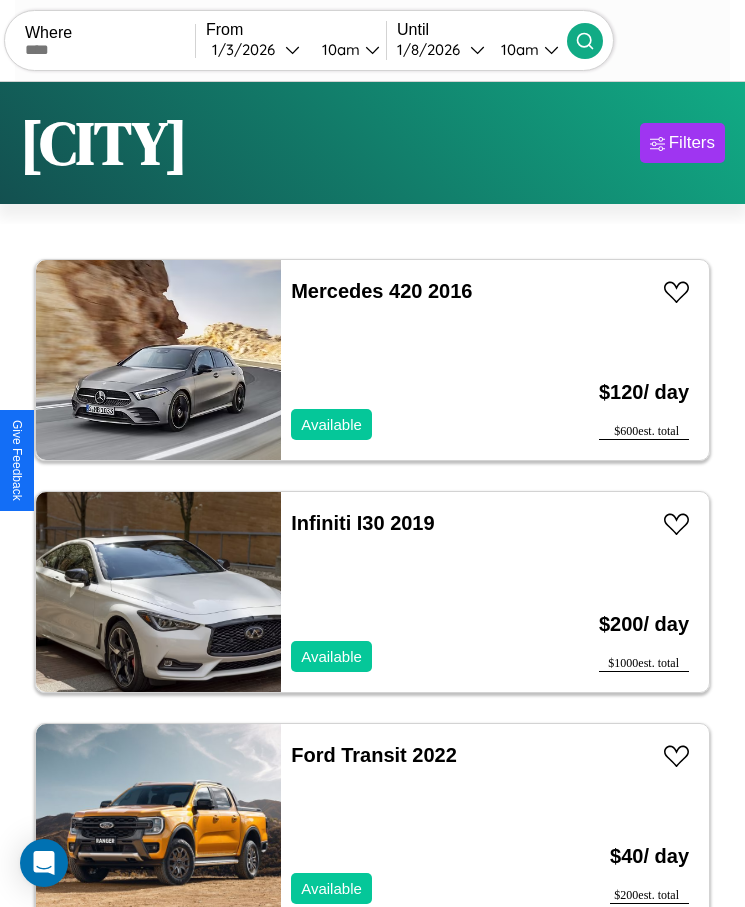 scroll, scrollTop: 50, scrollLeft: 0, axis: vertical 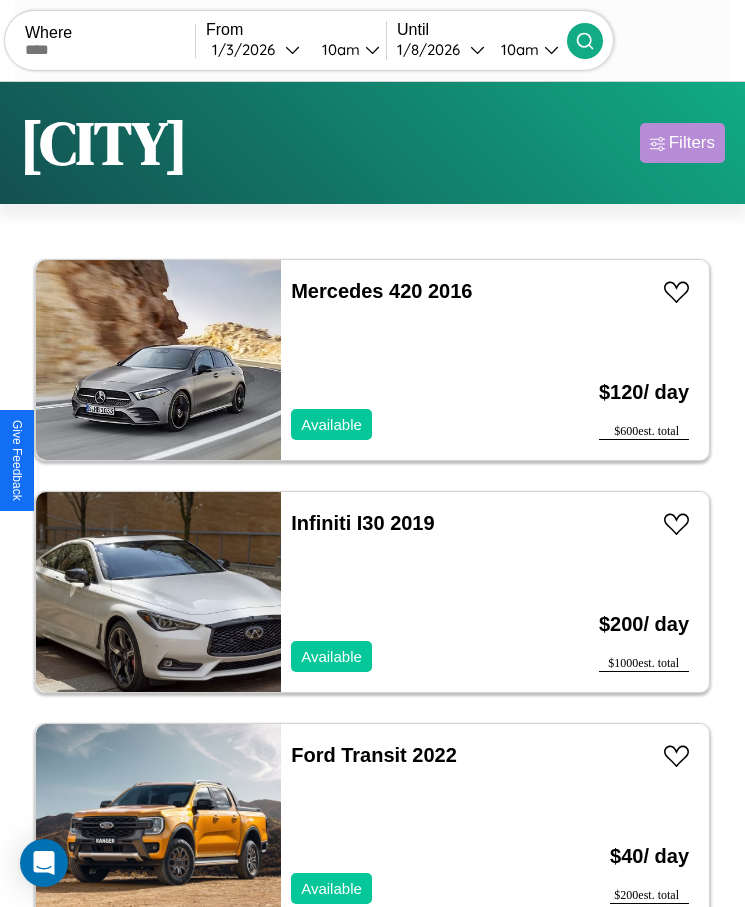 click on "Filters" at bounding box center [692, 143] 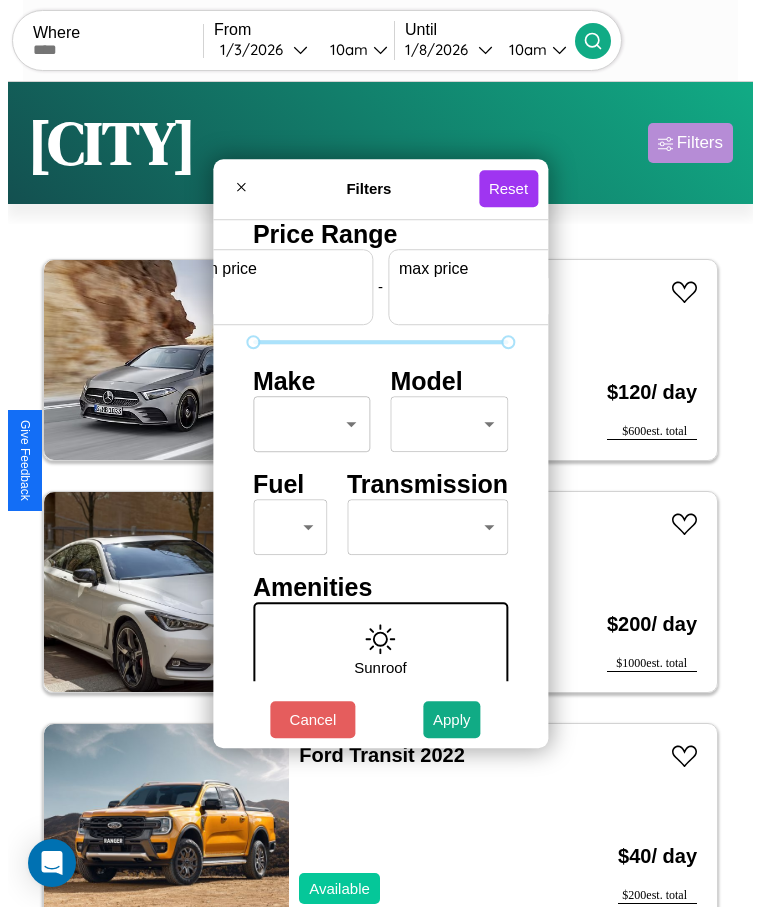 scroll, scrollTop: 0, scrollLeft: 74, axis: horizontal 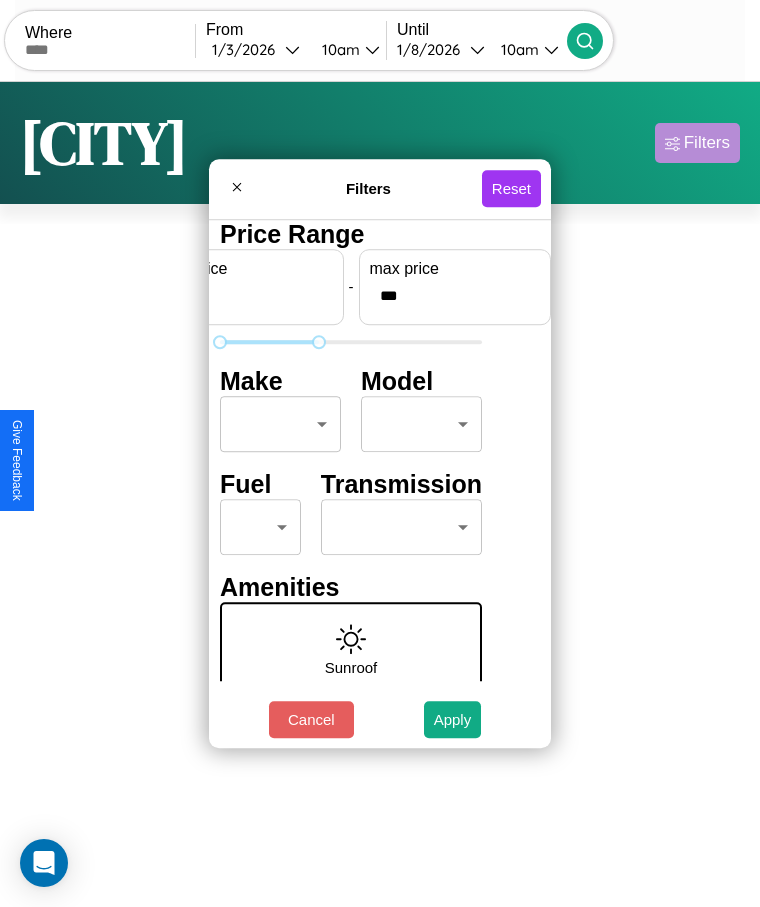 type on "***" 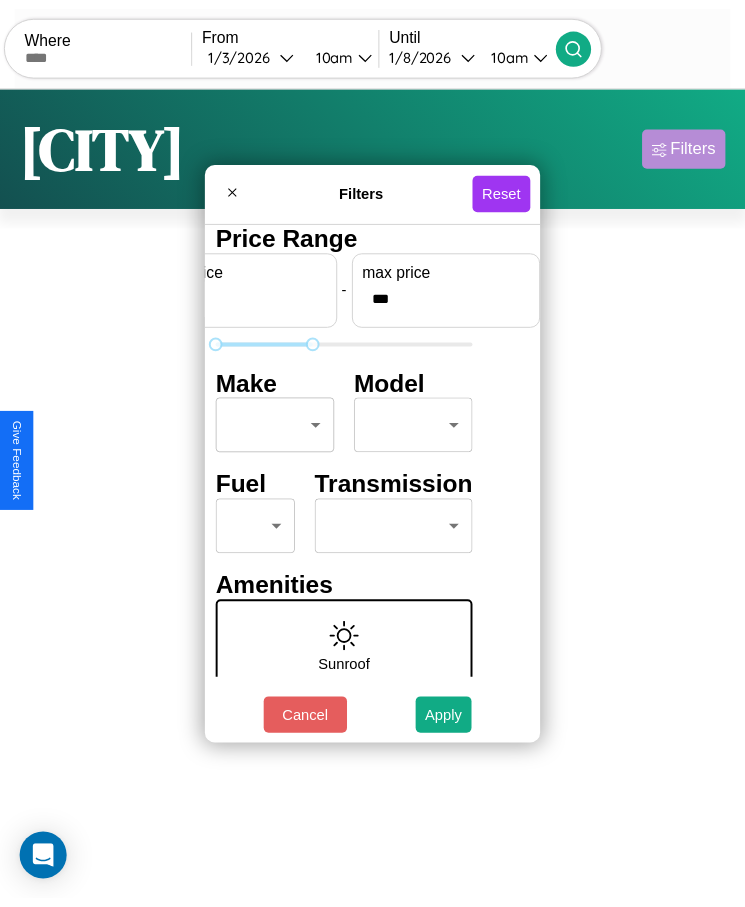 scroll, scrollTop: 0, scrollLeft: 0, axis: both 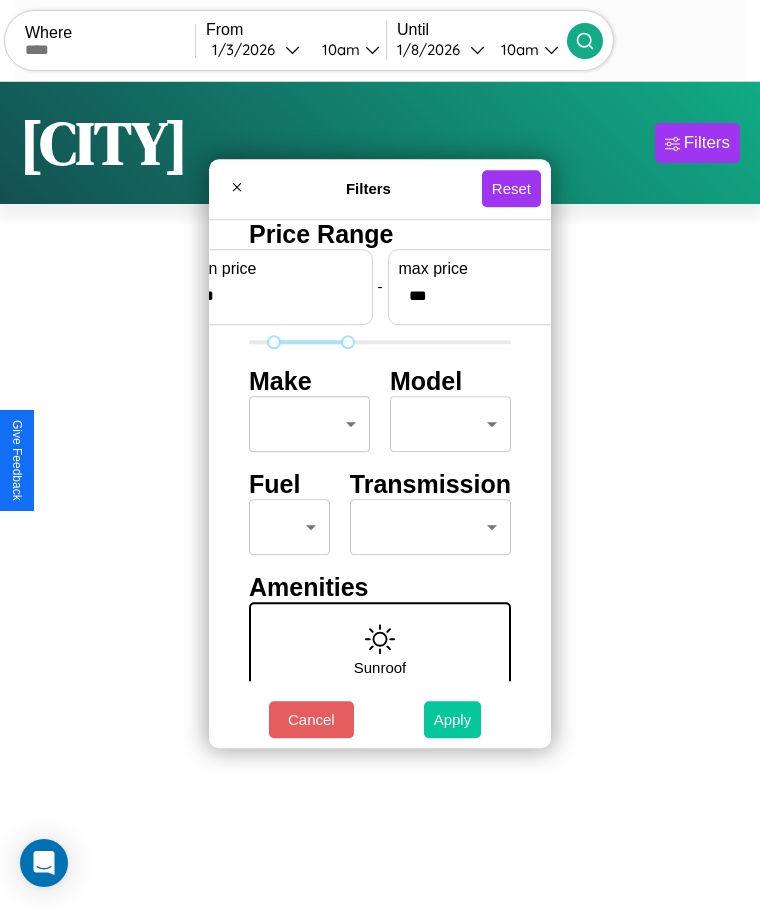 type on "**" 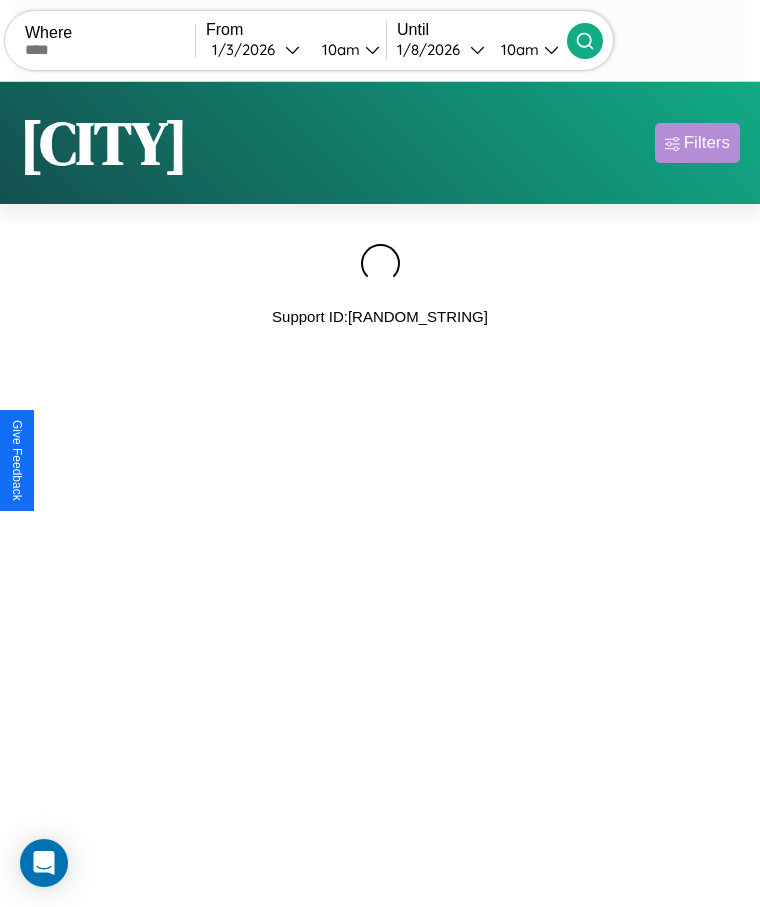 click on "Filters" at bounding box center (707, 143) 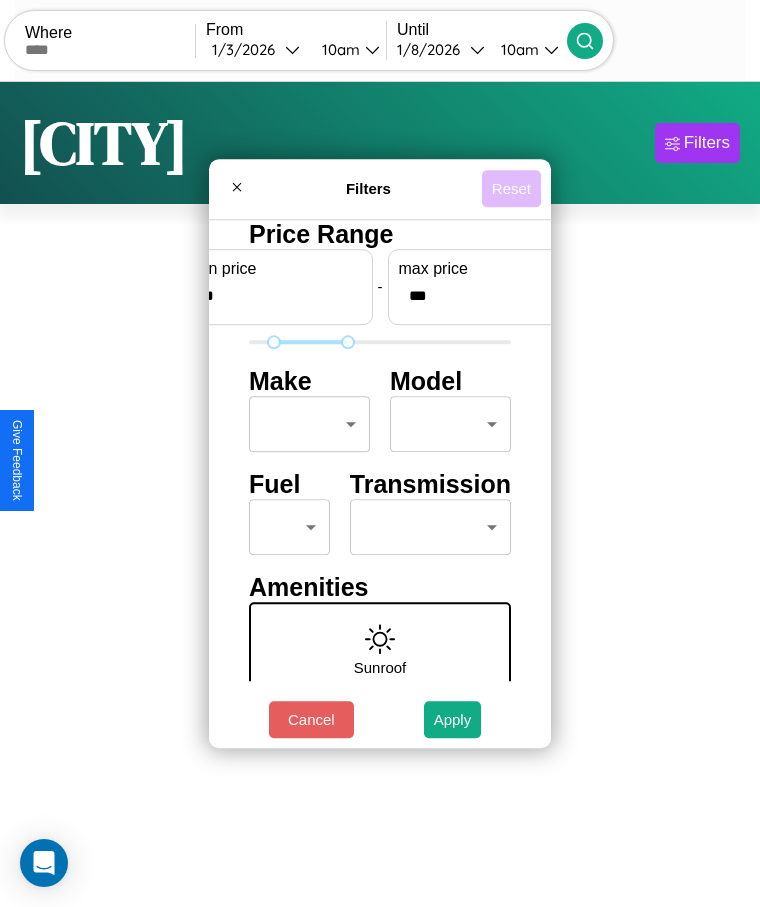 click on "Reset" at bounding box center [511, 188] 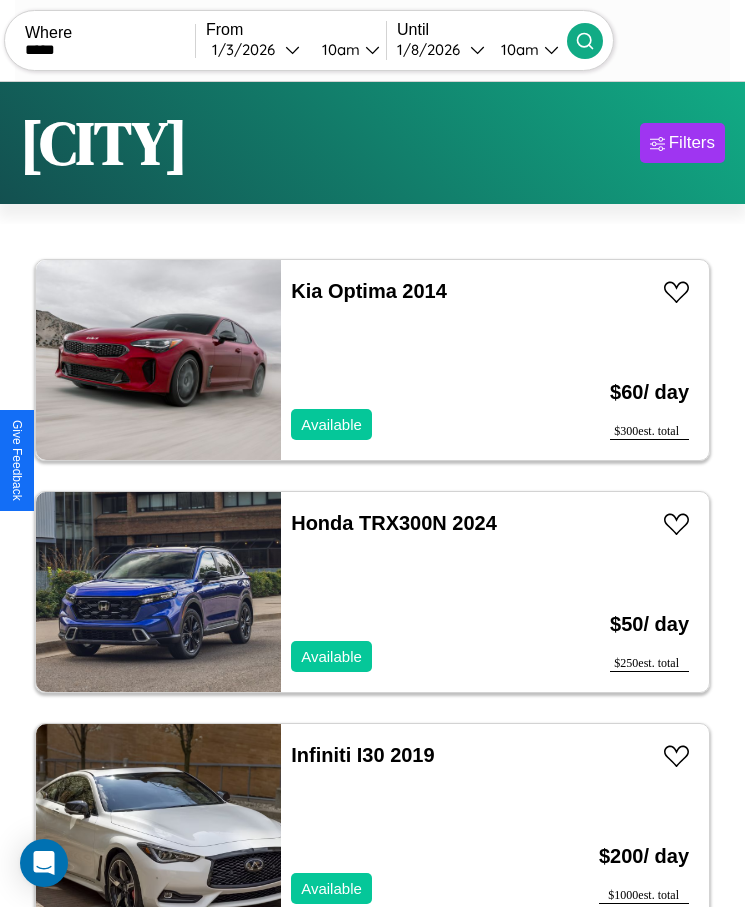 type on "*****" 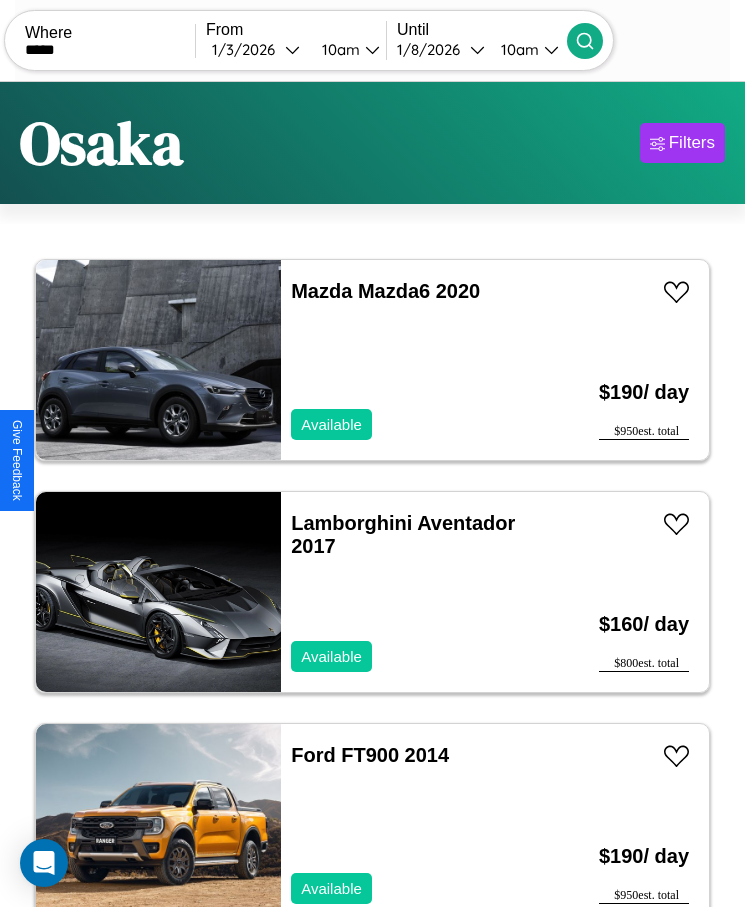 scroll, scrollTop: 48, scrollLeft: 0, axis: vertical 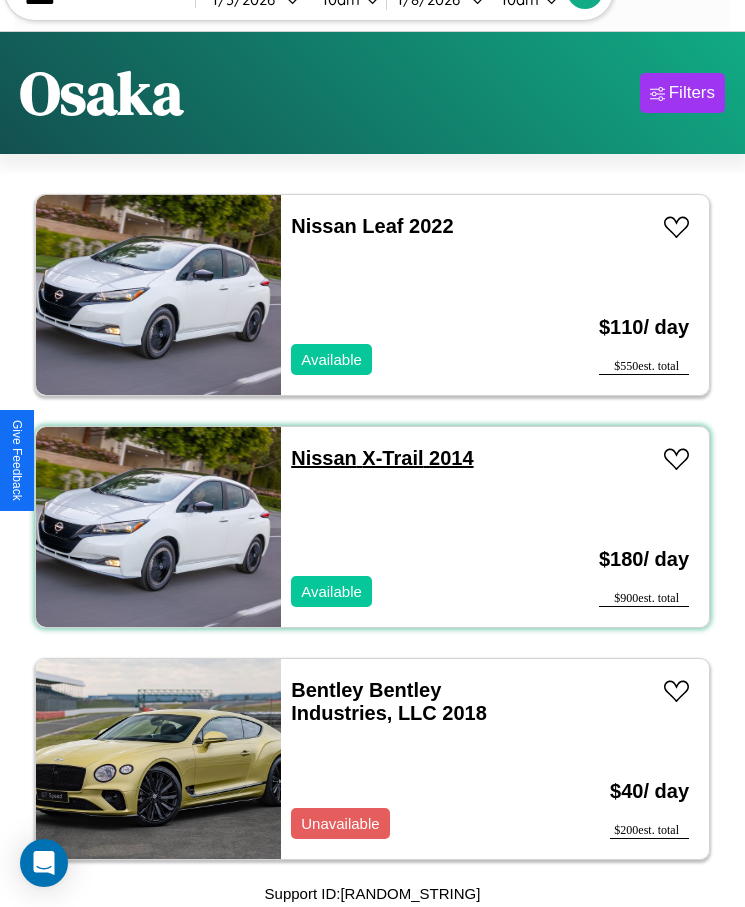click on "Nissan X-Trail 2014" at bounding box center [382, 458] 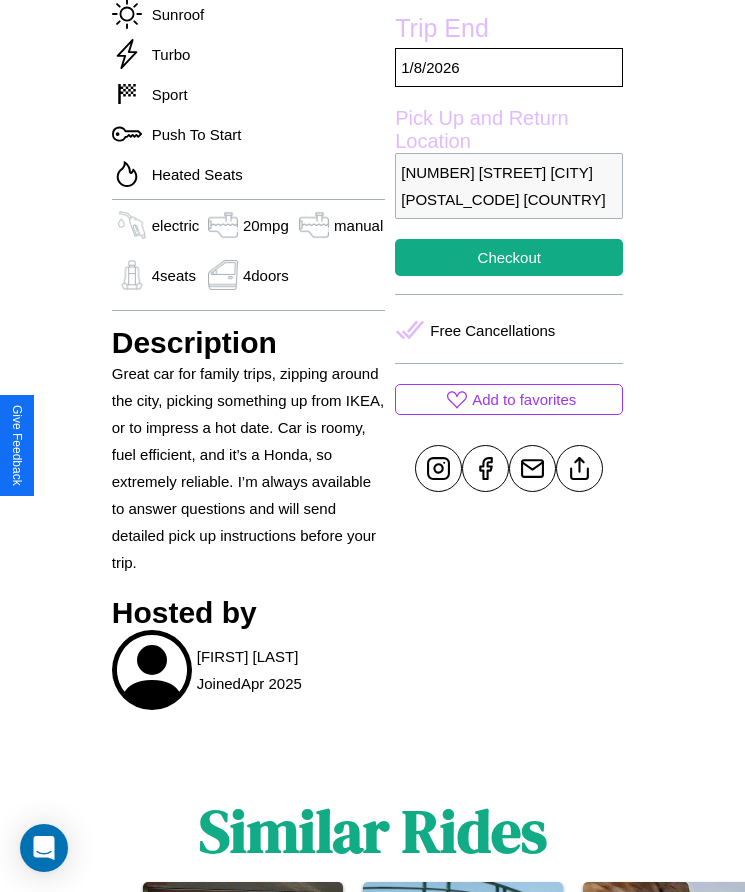 scroll, scrollTop: 750, scrollLeft: 0, axis: vertical 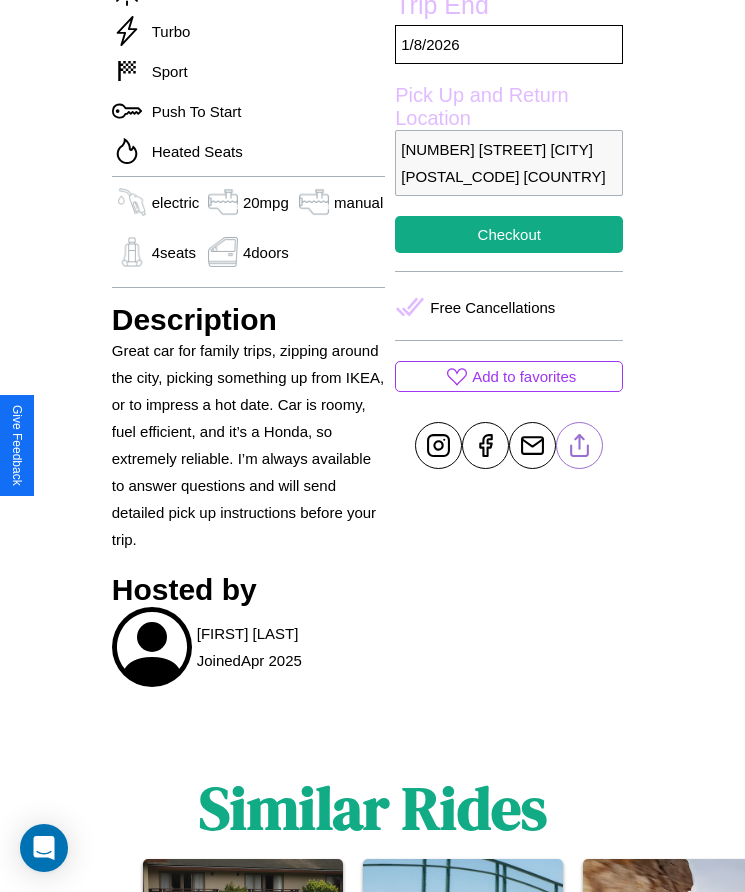 click 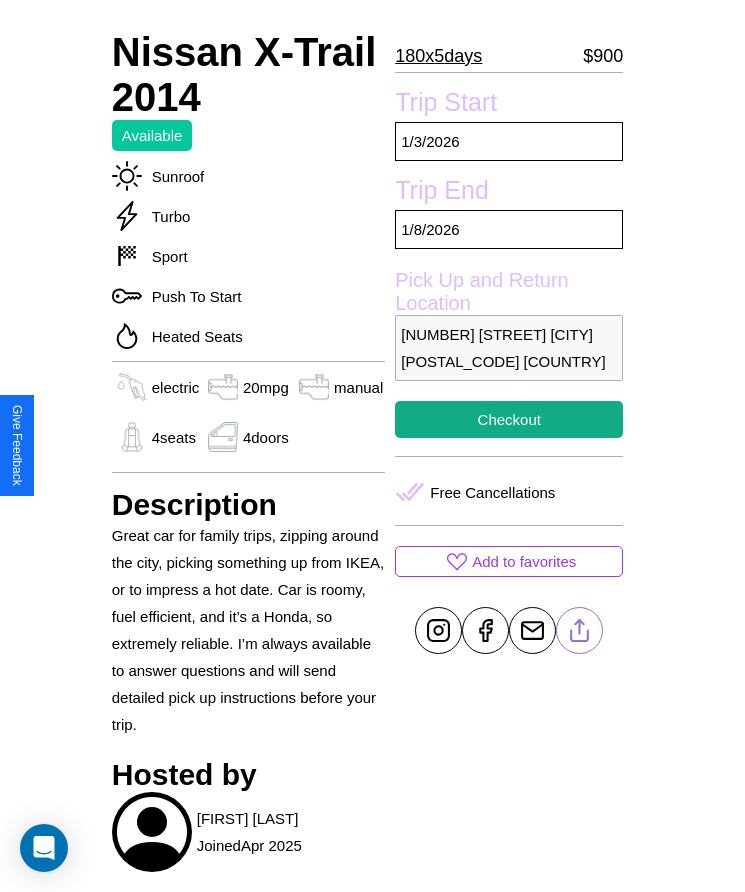 scroll, scrollTop: 539, scrollLeft: 0, axis: vertical 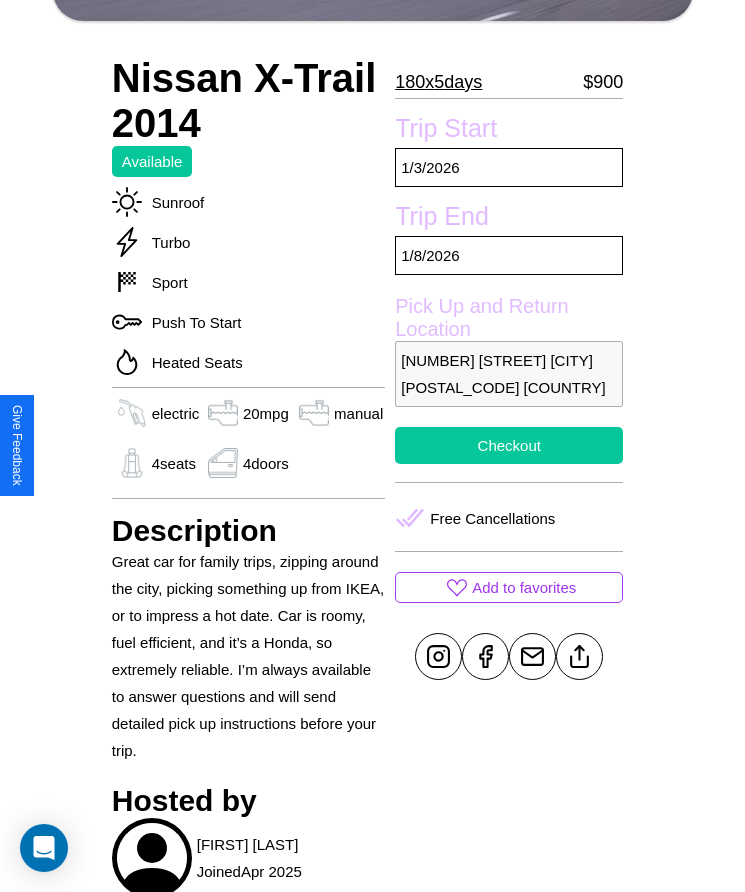 click on "Checkout" at bounding box center (509, 445) 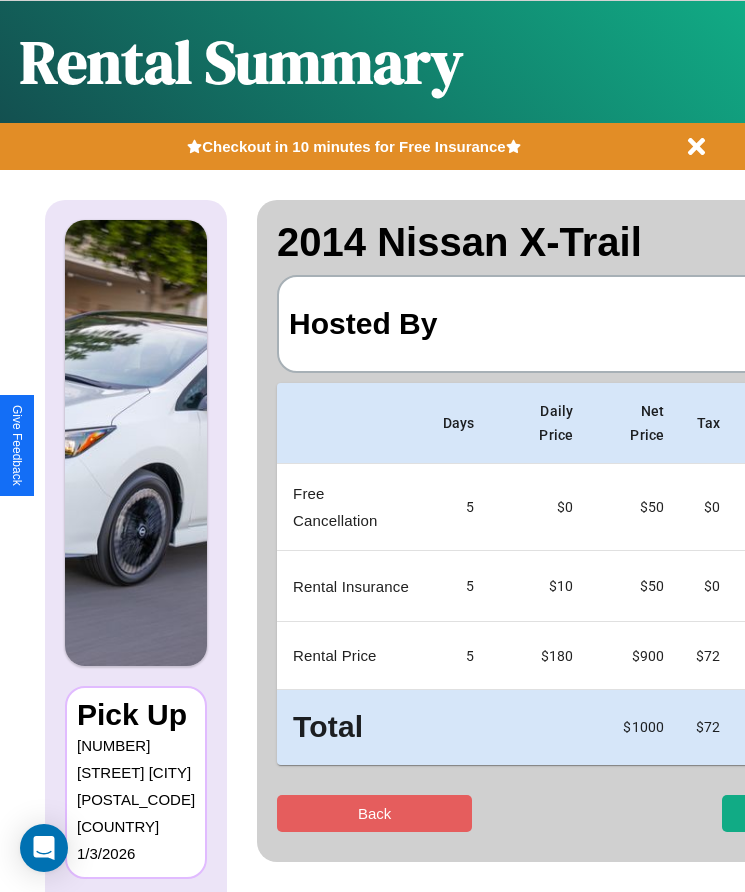 scroll, scrollTop: 0, scrollLeft: 118, axis: horizontal 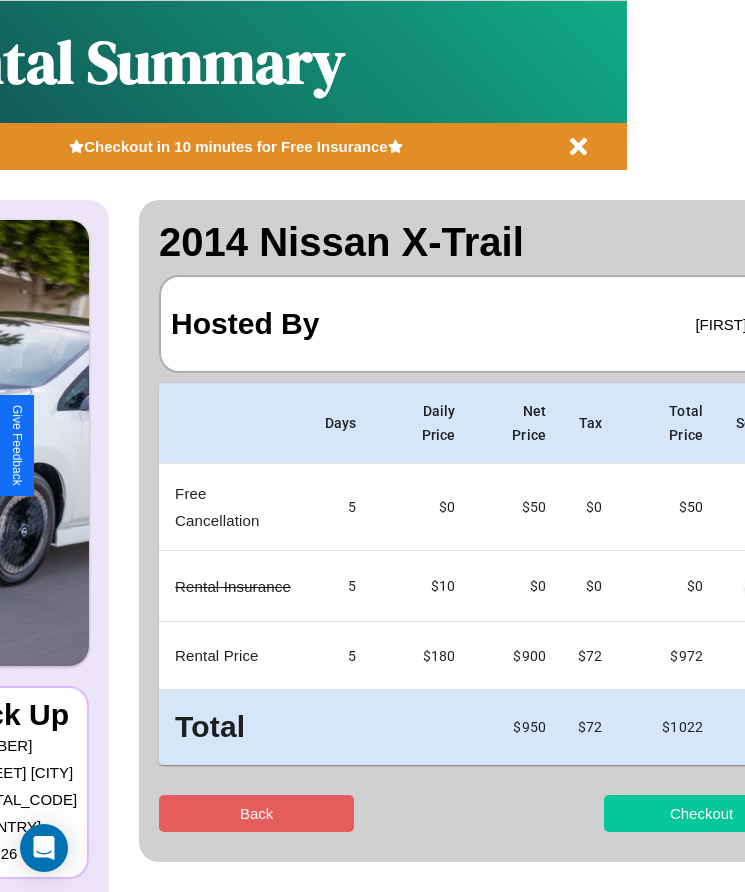 click on "Checkout" at bounding box center [701, 813] 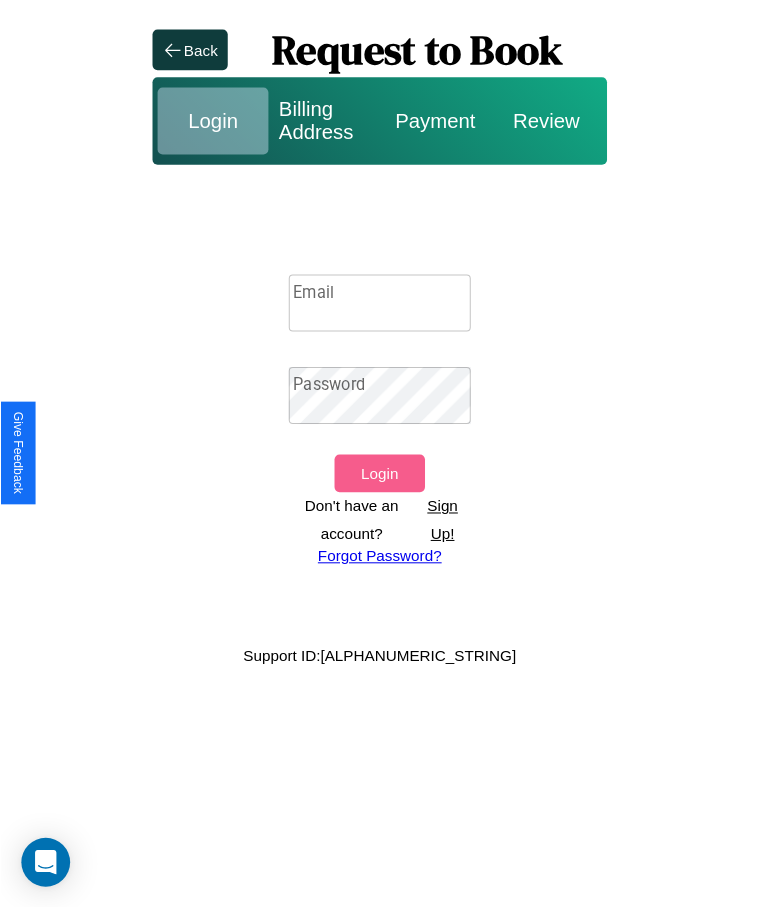 scroll, scrollTop: 0, scrollLeft: 0, axis: both 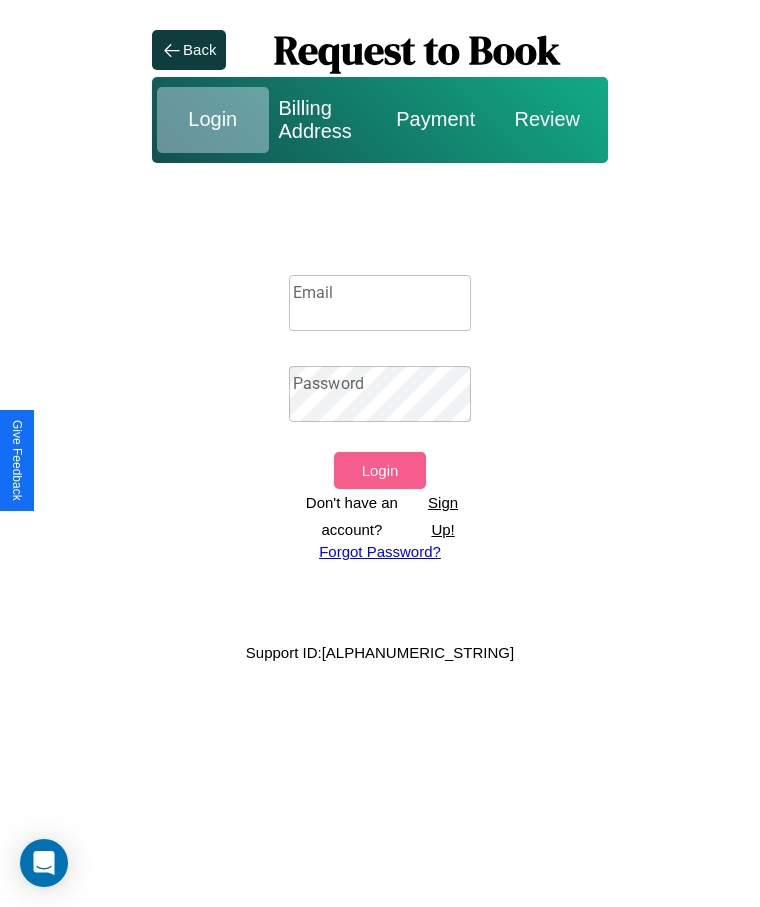 click on "Sign Up!" at bounding box center [443, 516] 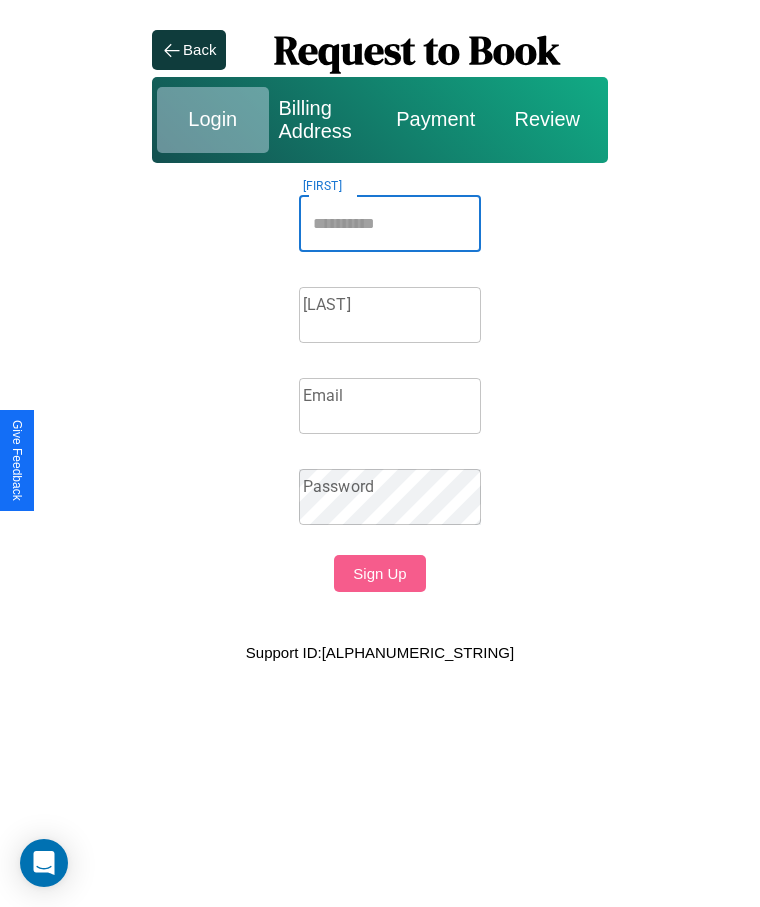 click on "Firstname" at bounding box center [390, 224] 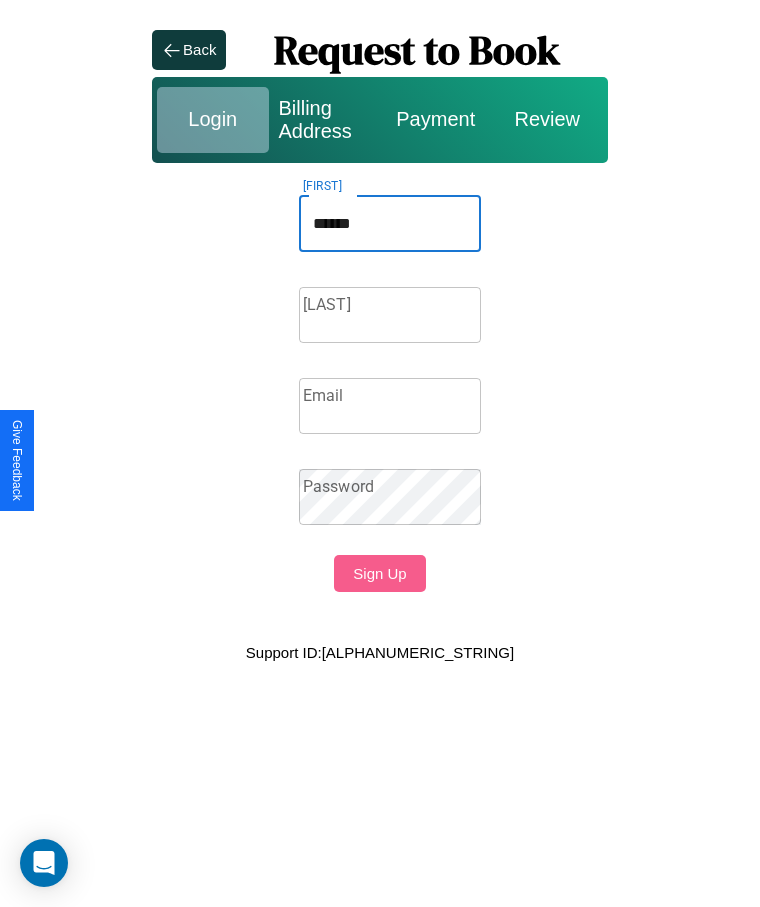 type on "******" 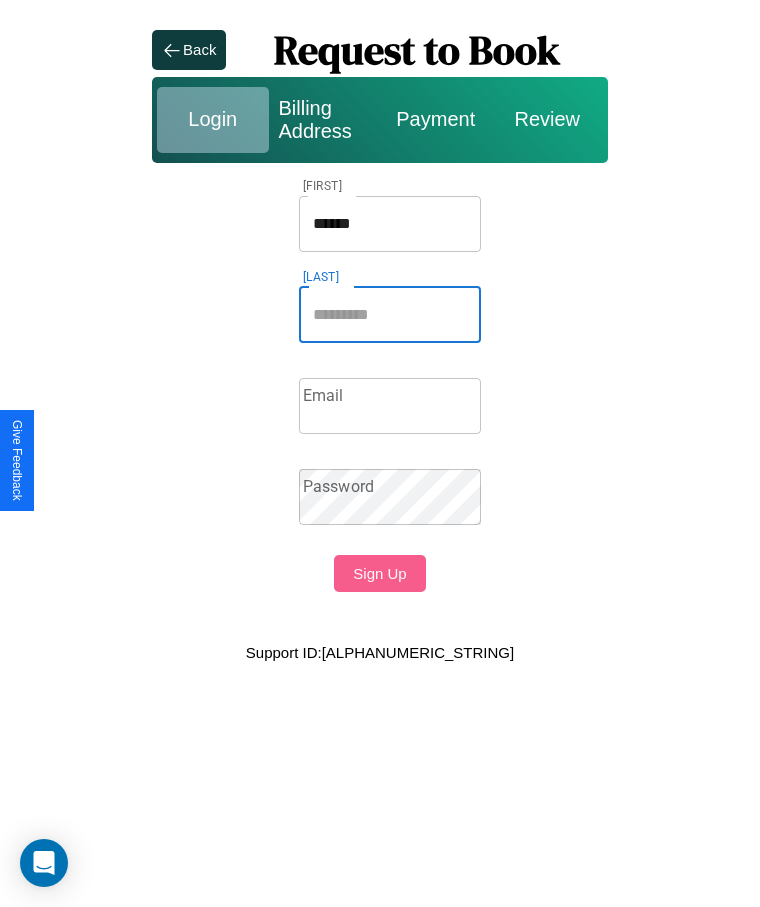 click on "Lastname" at bounding box center [390, 315] 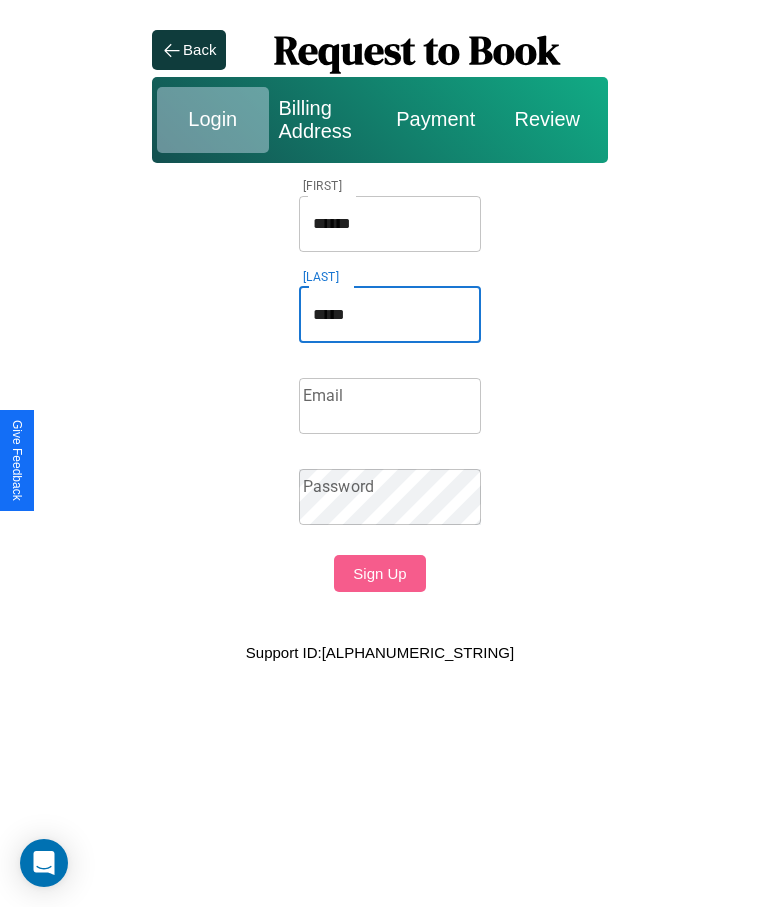 type on "*****" 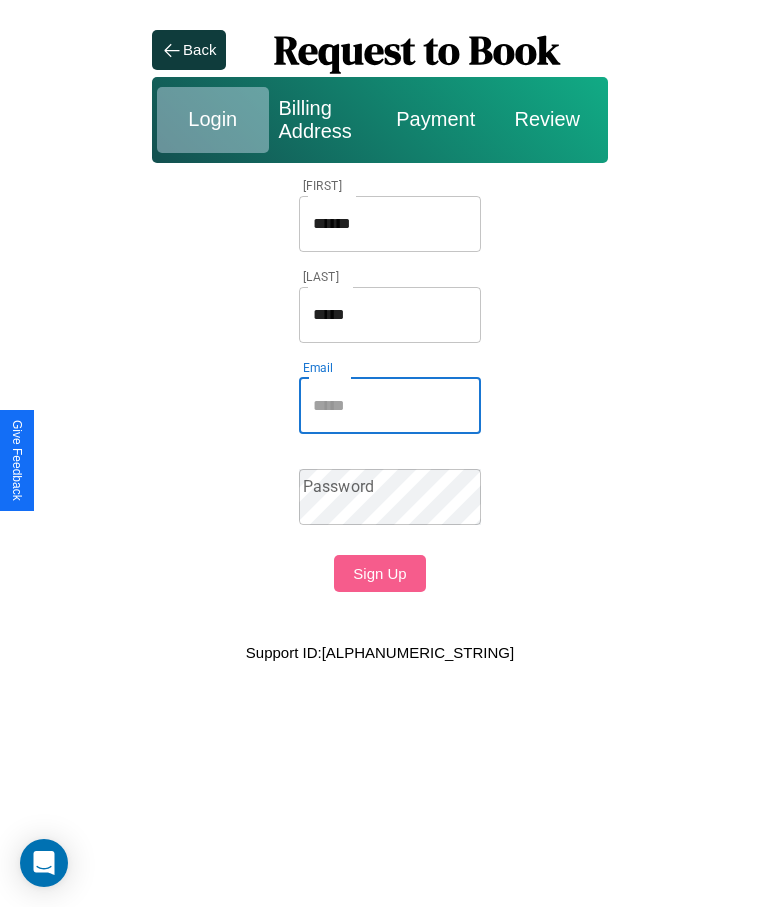 click on "Email" at bounding box center [390, 406] 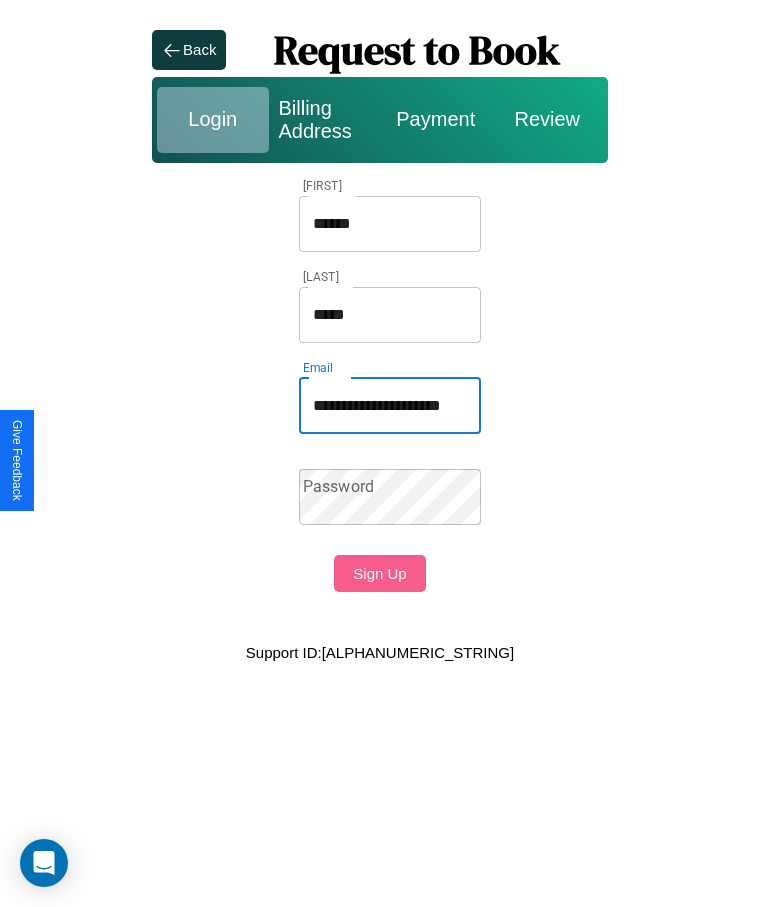 scroll, scrollTop: 0, scrollLeft: 30, axis: horizontal 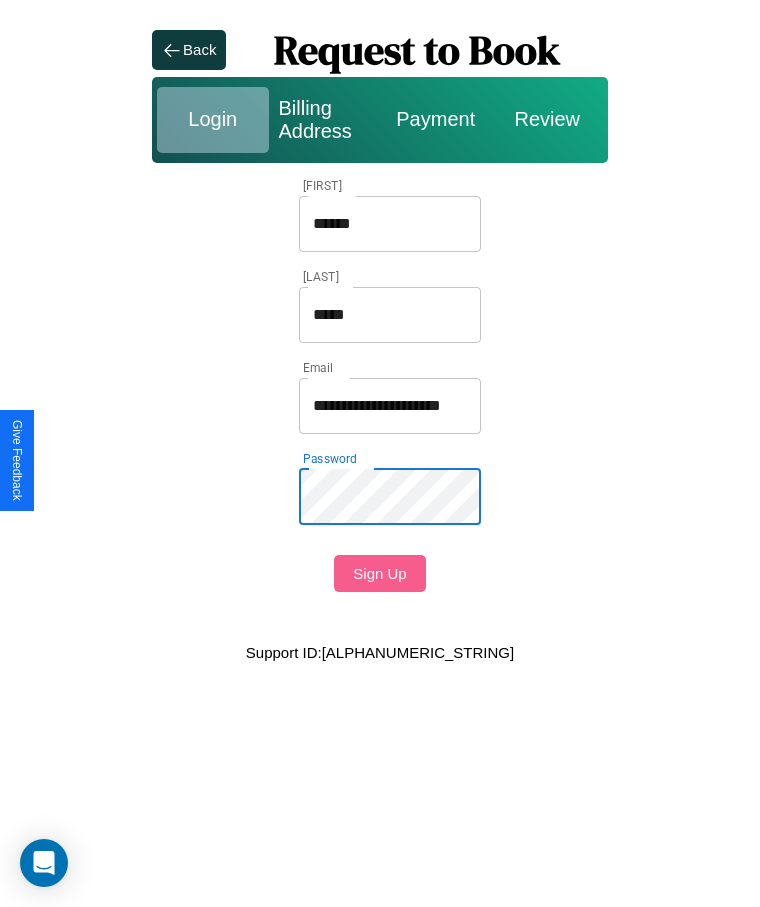 click on "Sign Up" at bounding box center (379, 573) 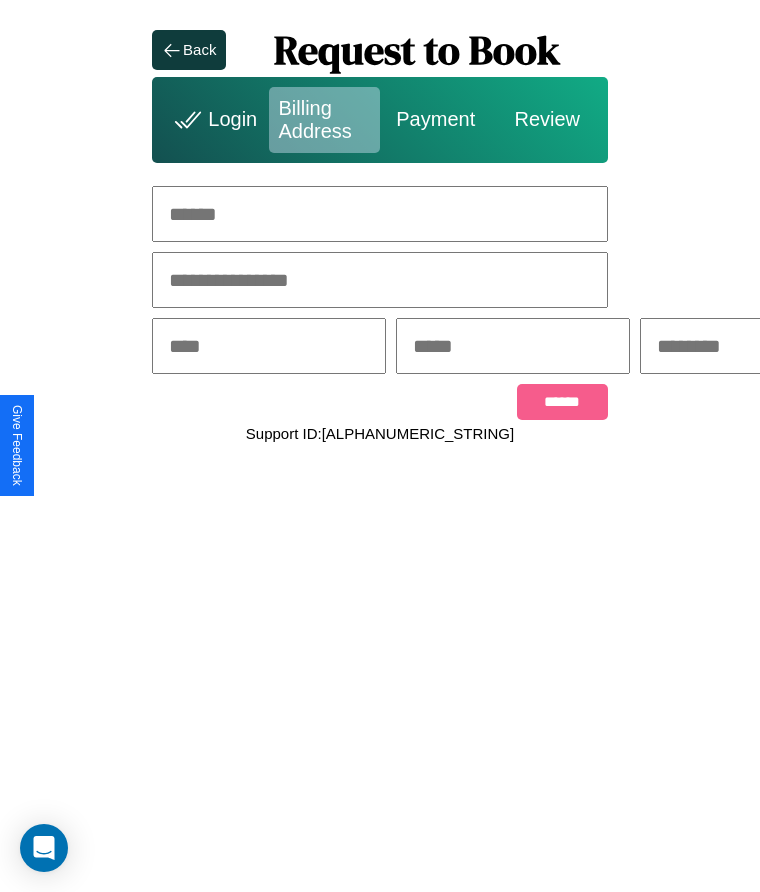click at bounding box center (380, 214) 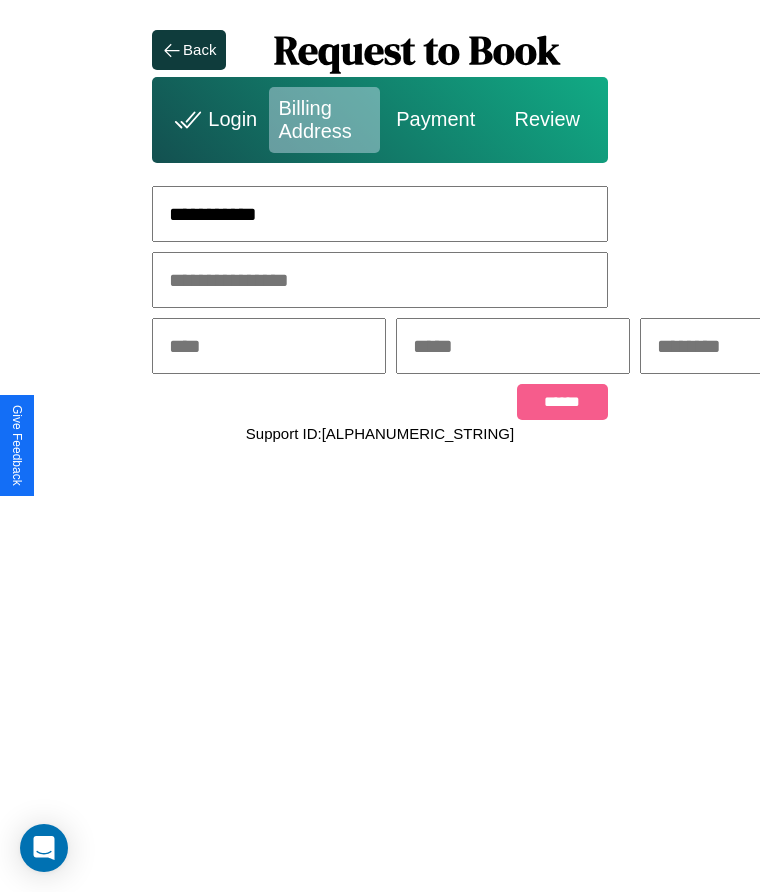 type on "**********" 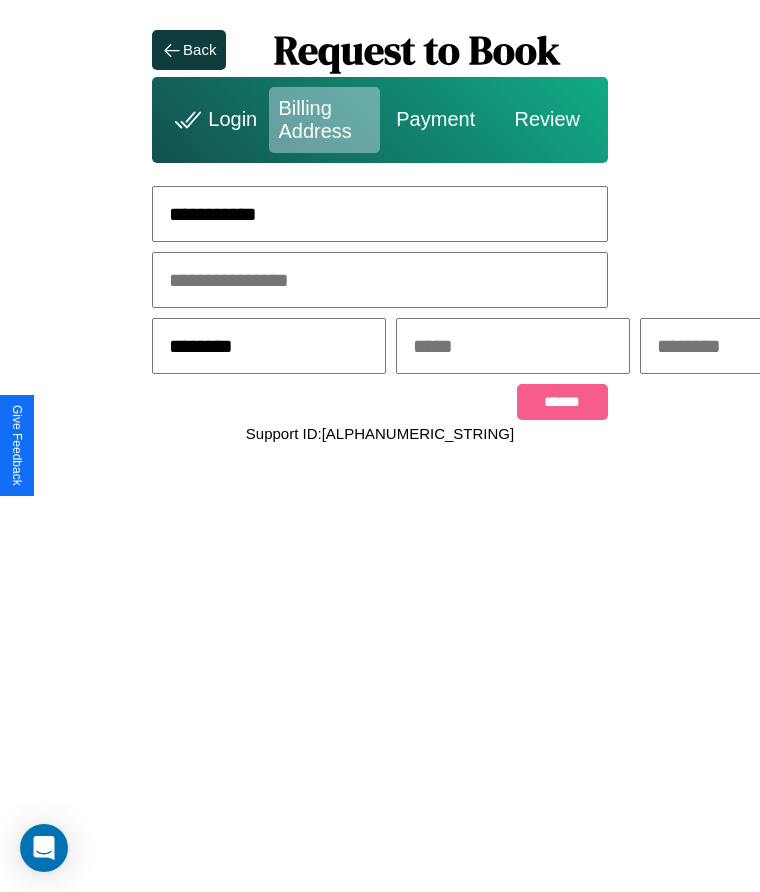 type on "********" 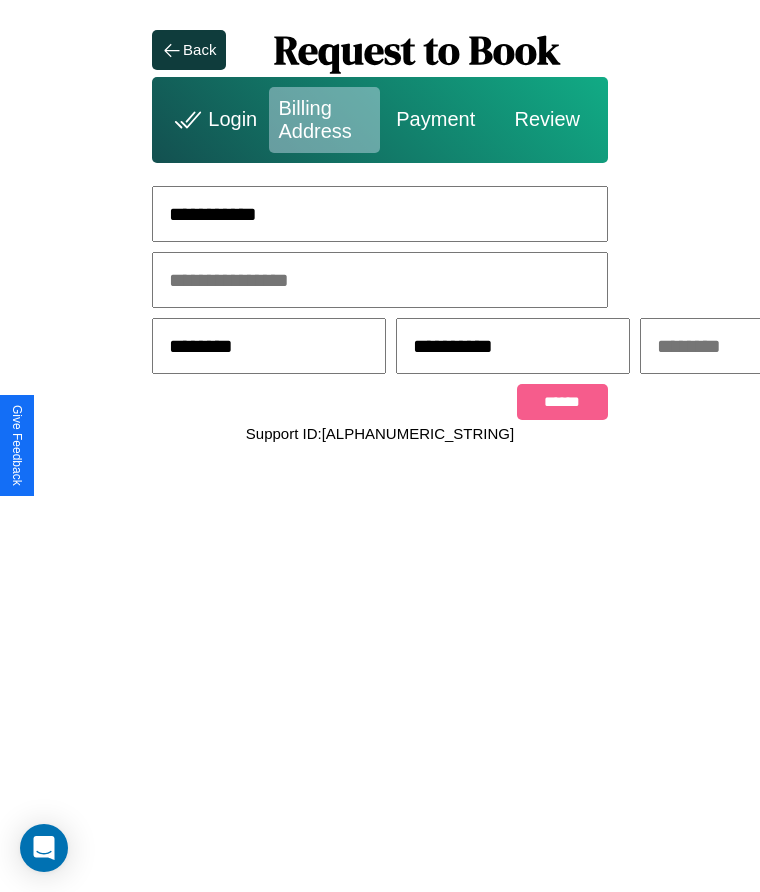 scroll, scrollTop: 0, scrollLeft: 309, axis: horizontal 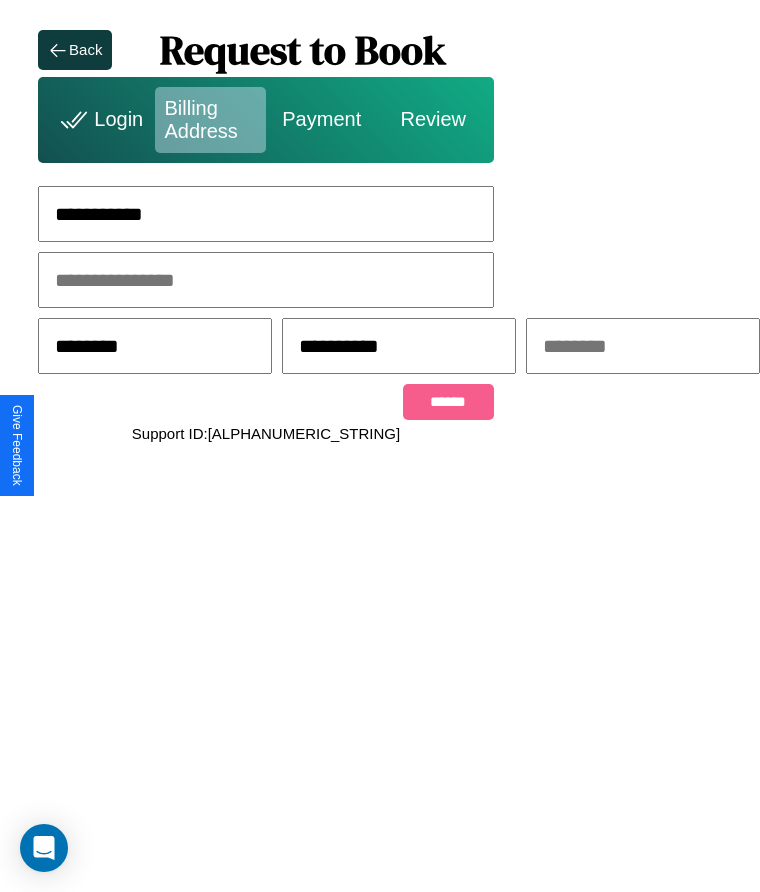 type on "**********" 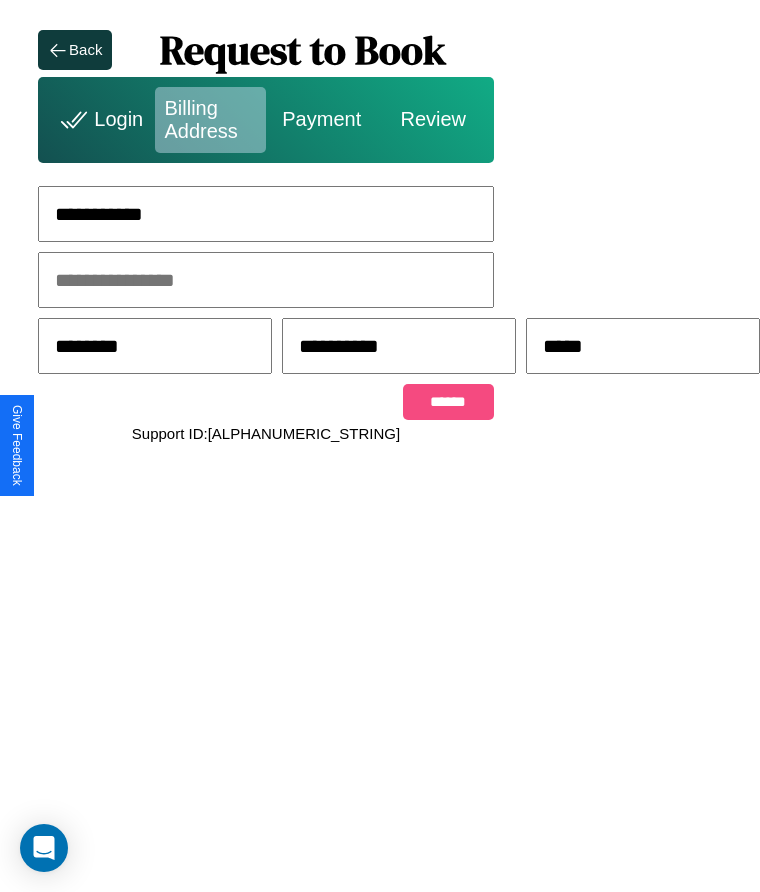 type on "*****" 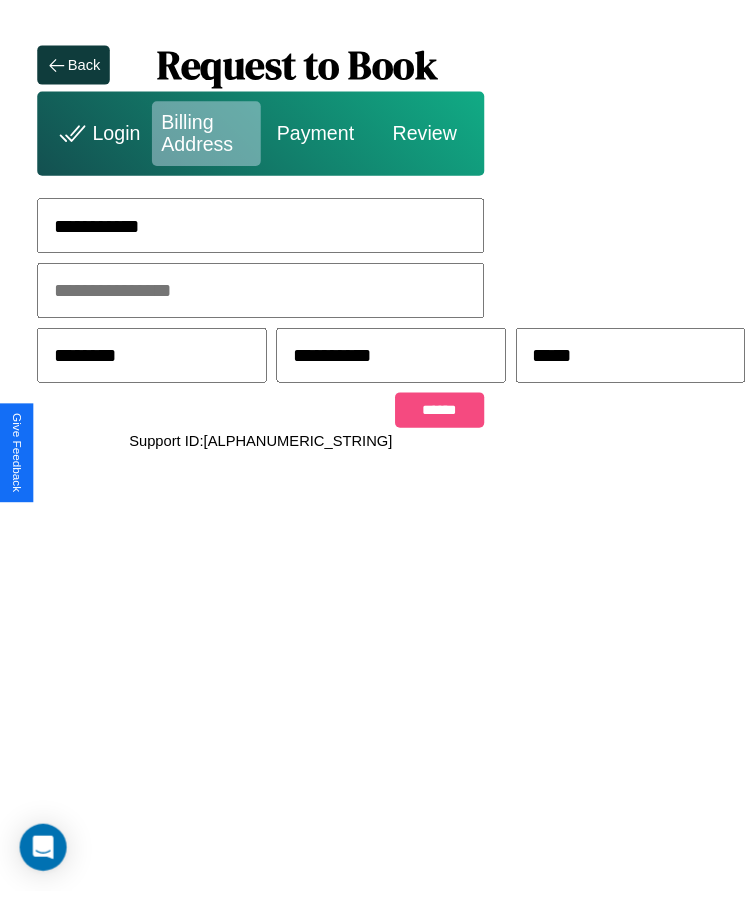 scroll, scrollTop: 0, scrollLeft: 0, axis: both 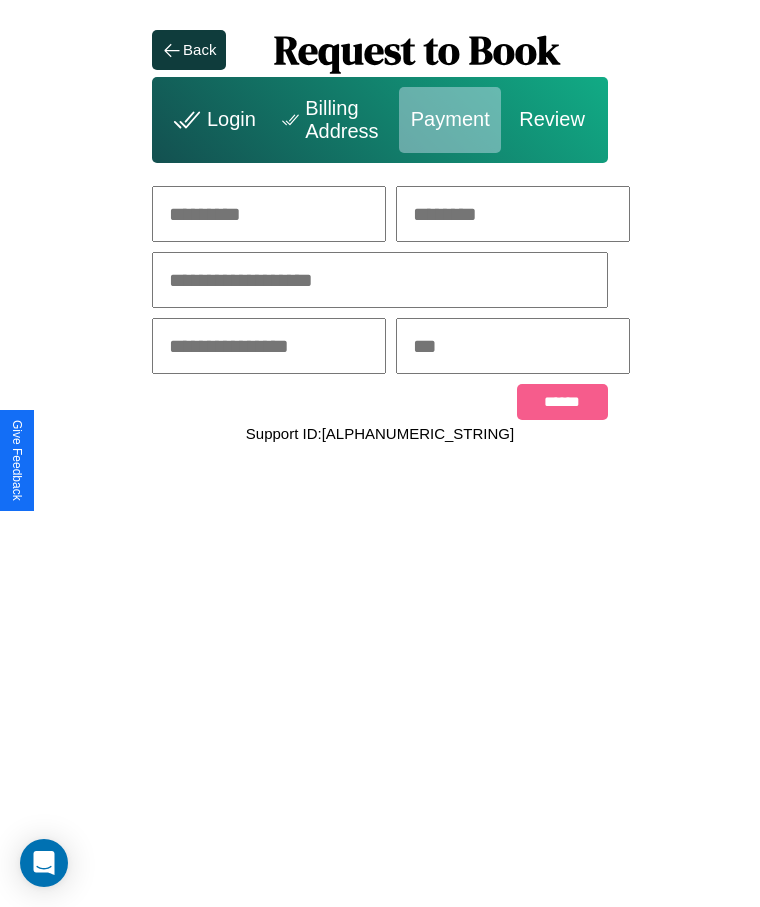 click at bounding box center [269, 214] 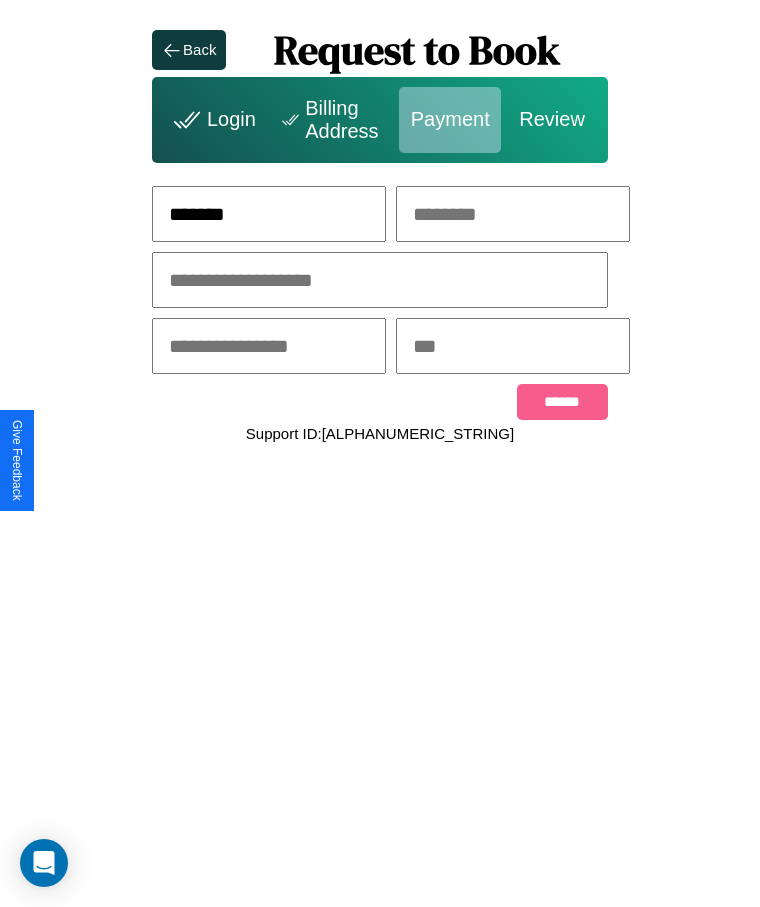 type on "*******" 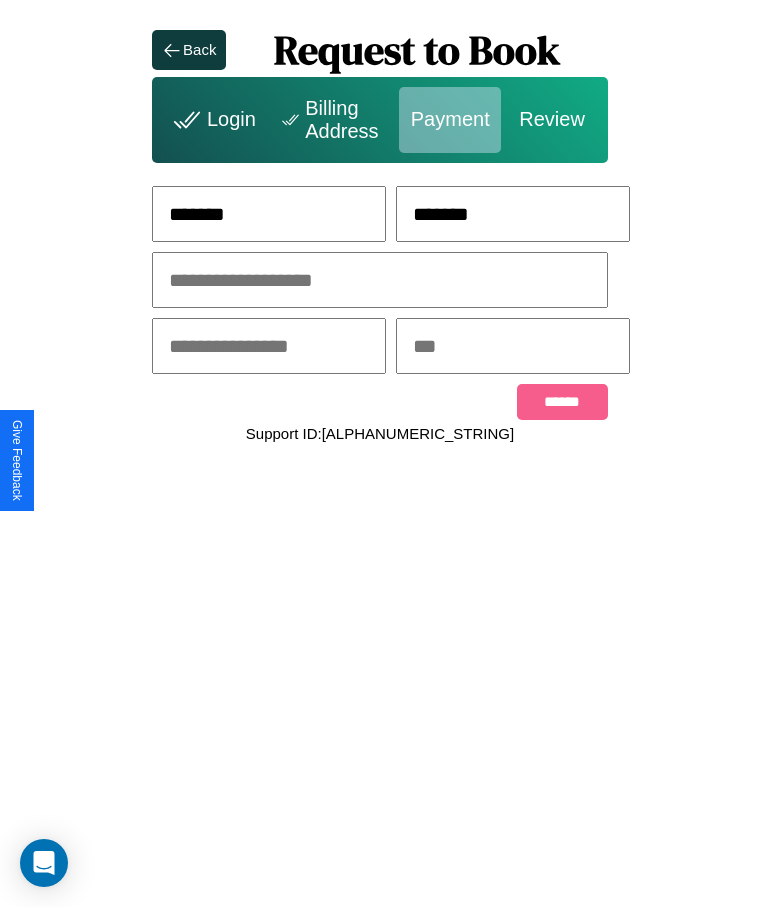 type on "*******" 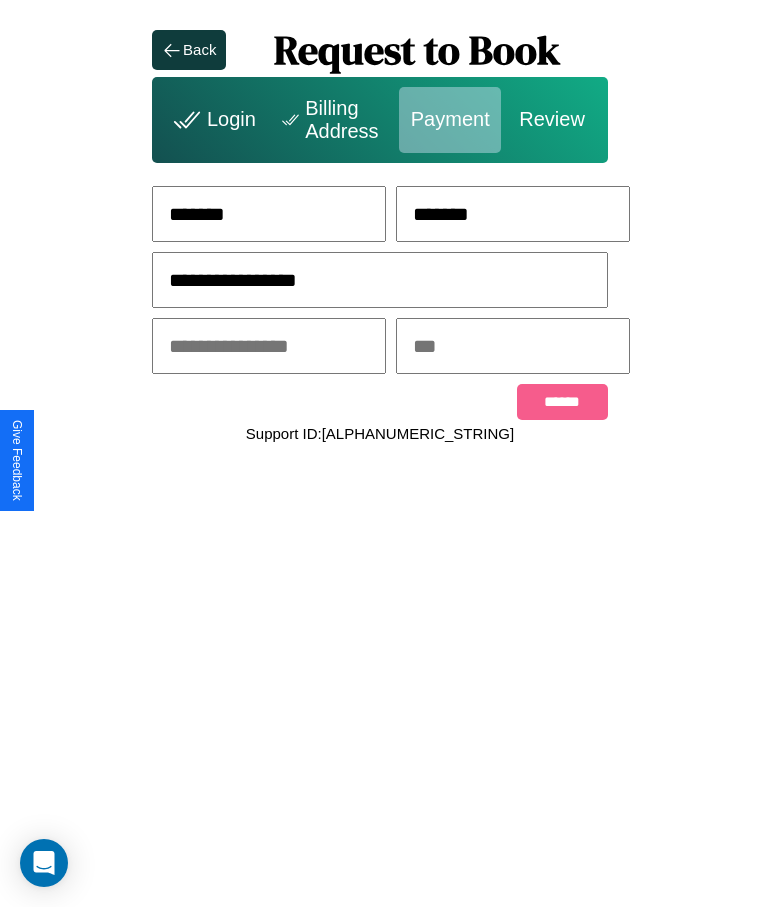 type on "**********" 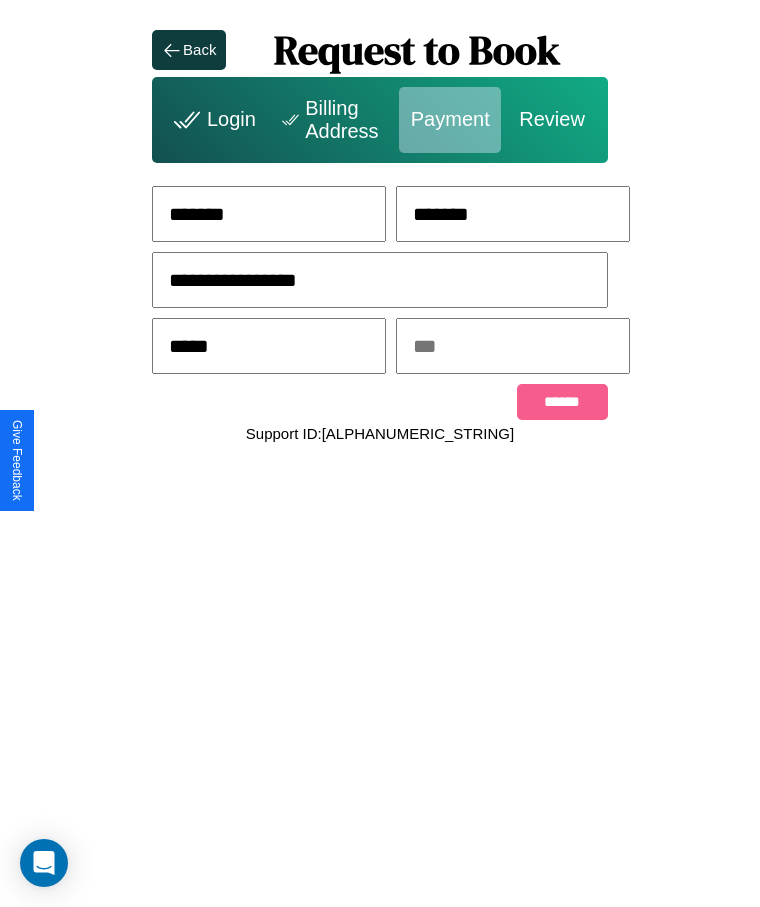 type on "*****" 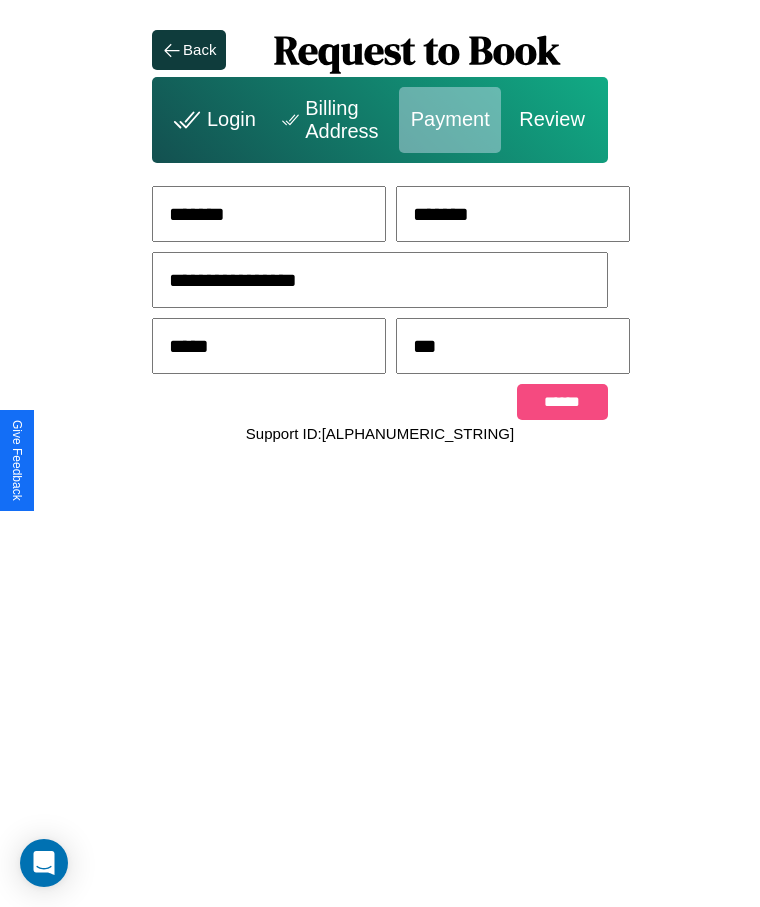 type on "***" 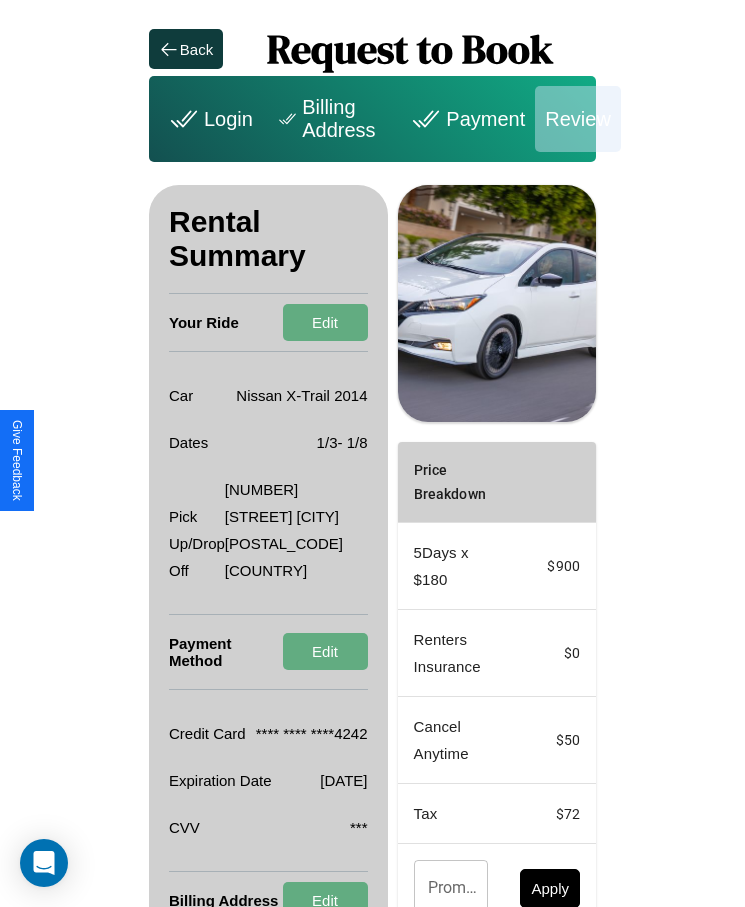 click on "Promo Code" at bounding box center (440, 888) 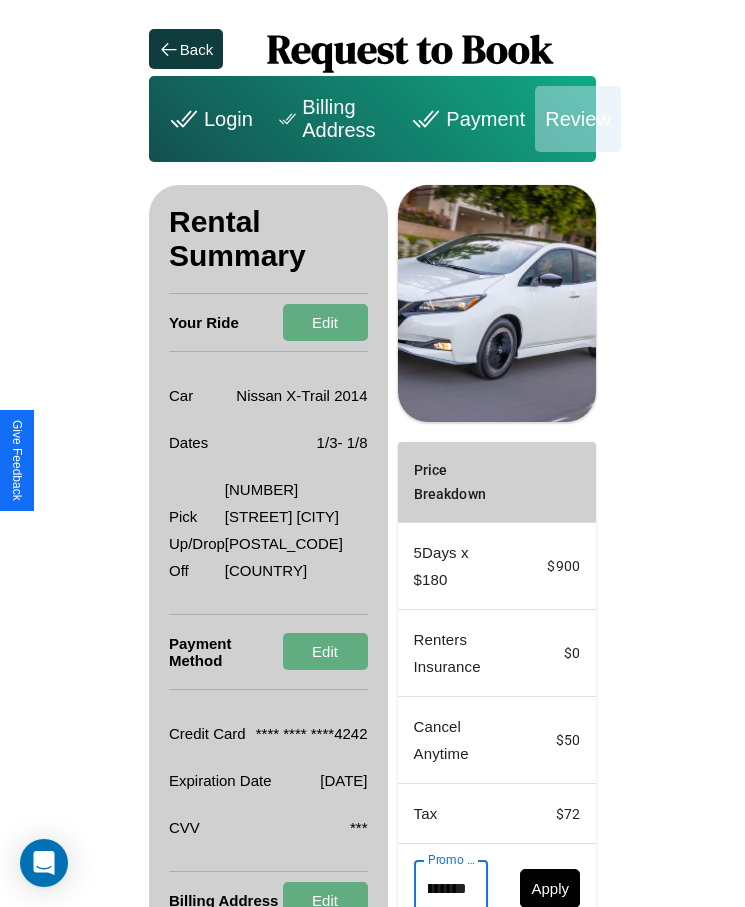 scroll, scrollTop: 0, scrollLeft: 67, axis: horizontal 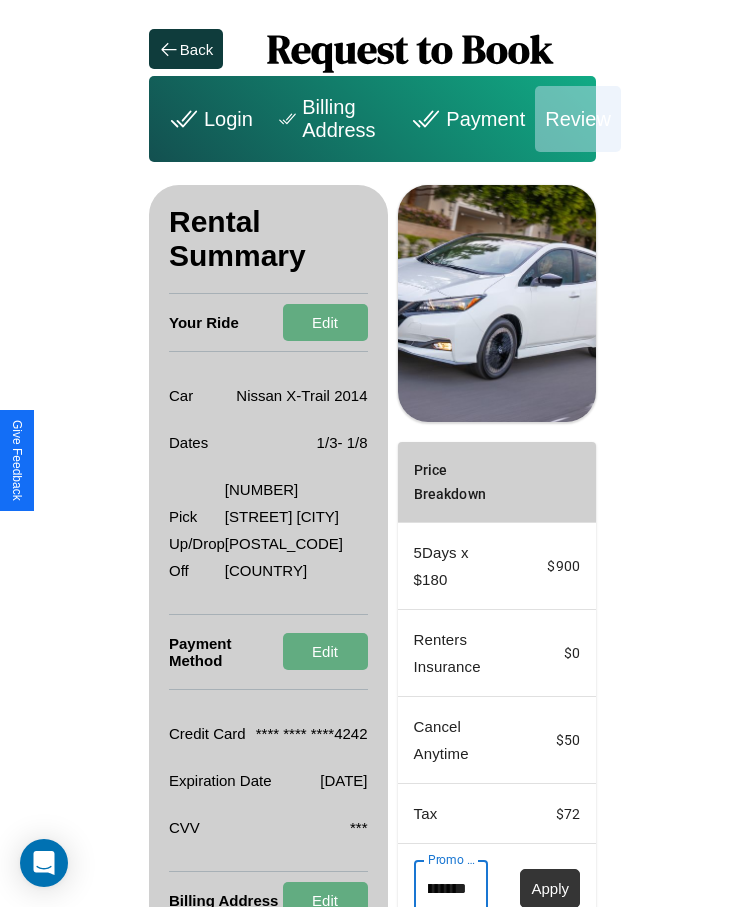 type on "**********" 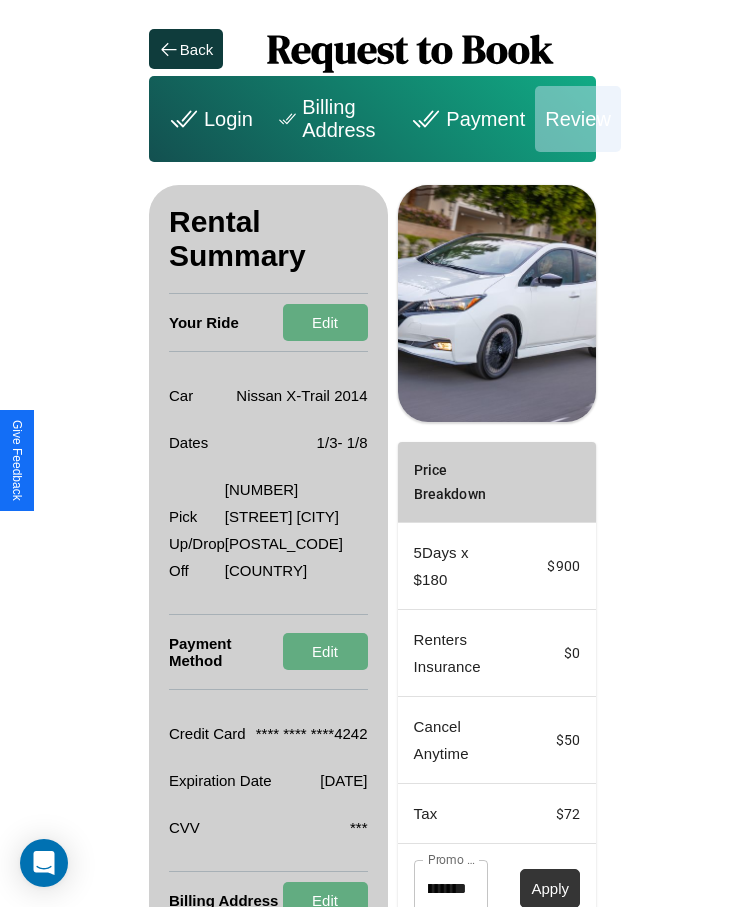 scroll, scrollTop: 0, scrollLeft: 0, axis: both 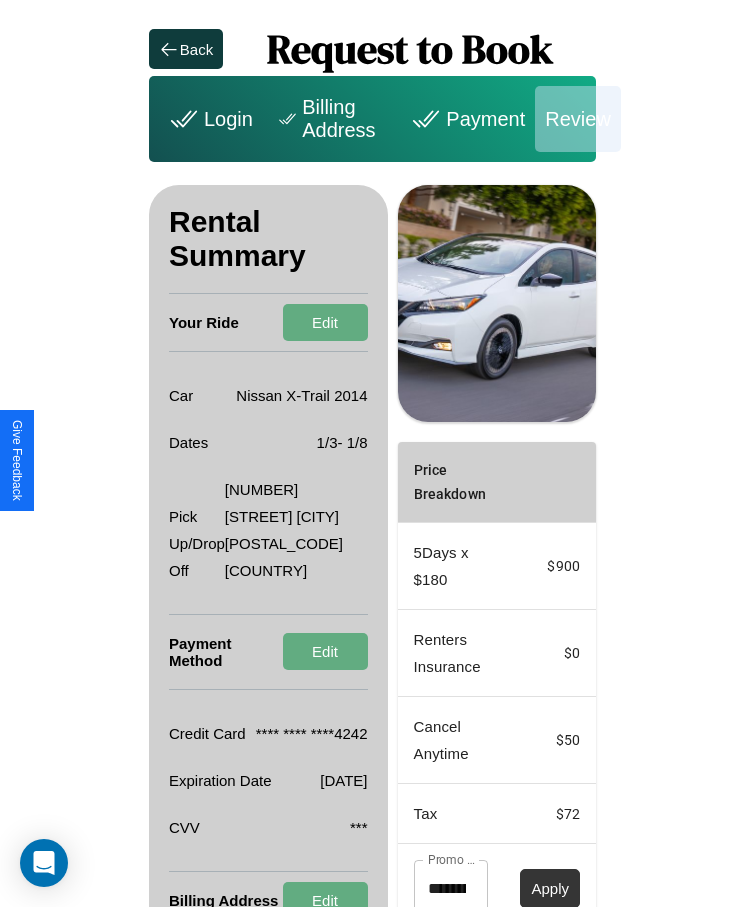 click on "Apply" at bounding box center (550, 888) 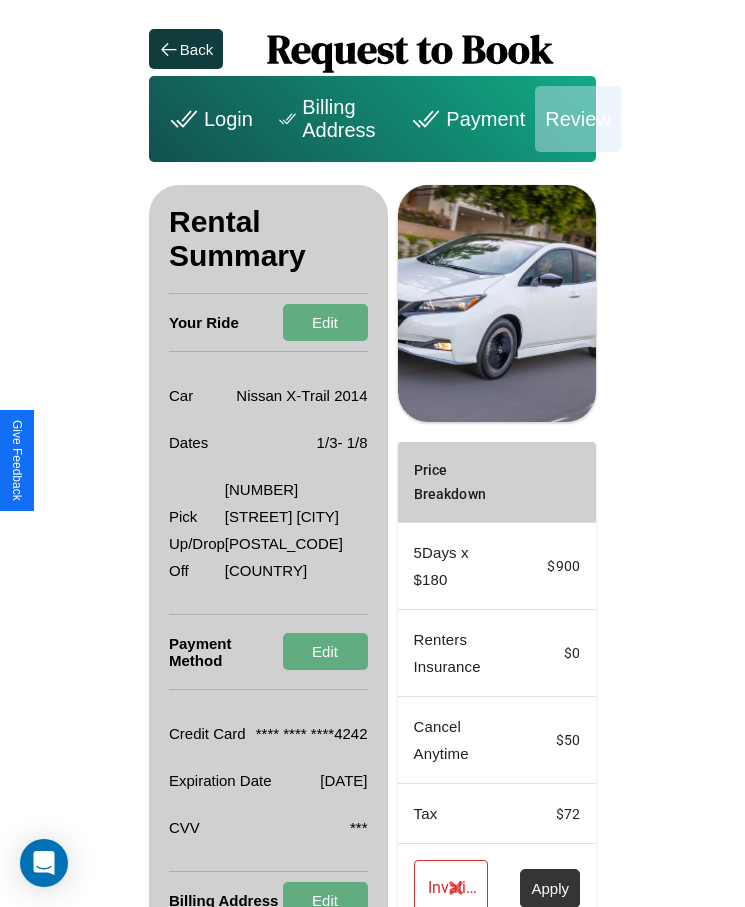 scroll, scrollTop: 137, scrollLeft: 0, axis: vertical 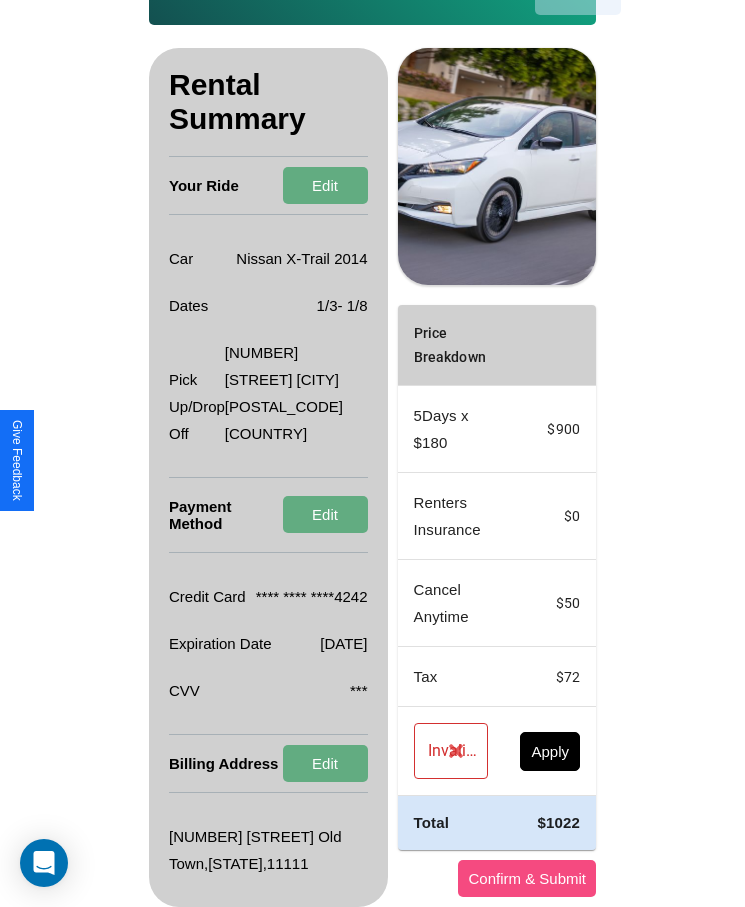 click on "Confirm & Submit" at bounding box center [527, 878] 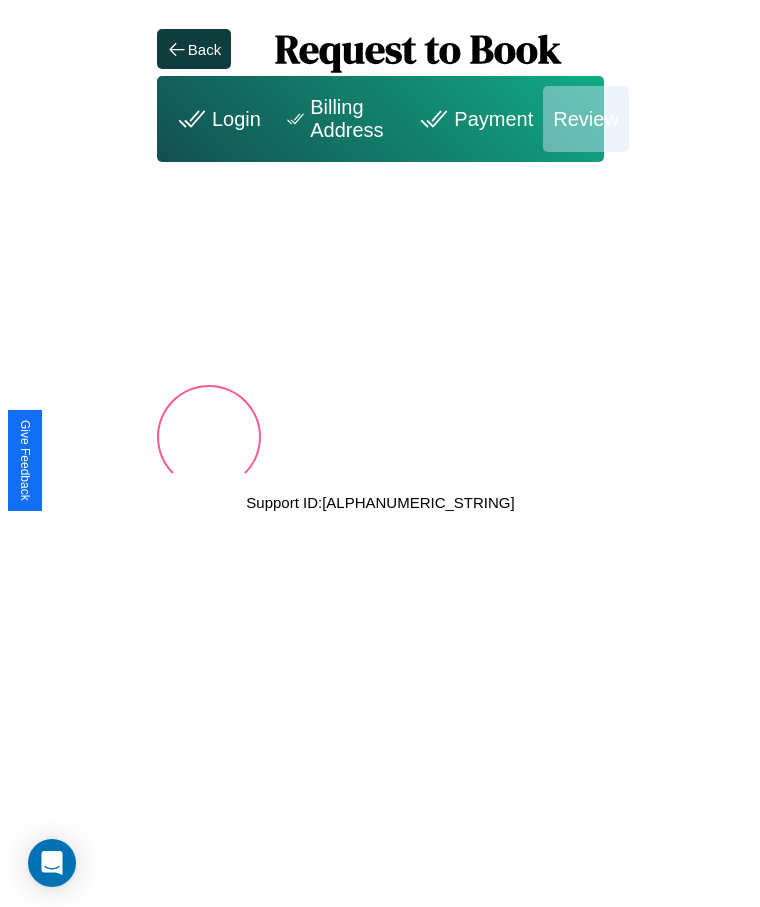 scroll, scrollTop: 0, scrollLeft: 0, axis: both 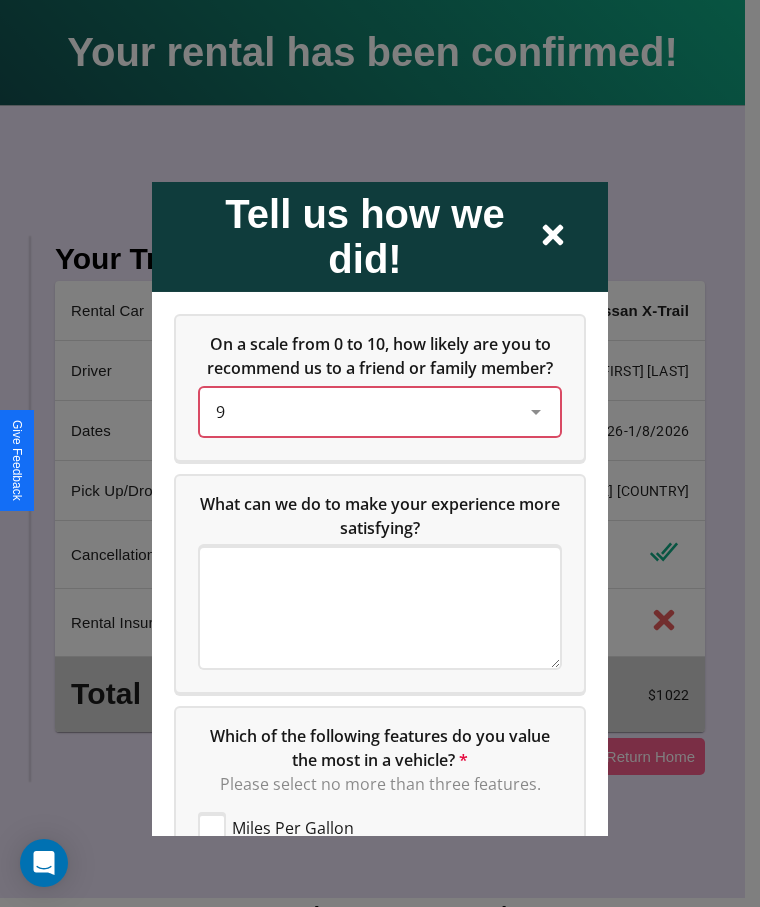 click on "9" at bounding box center (364, 411) 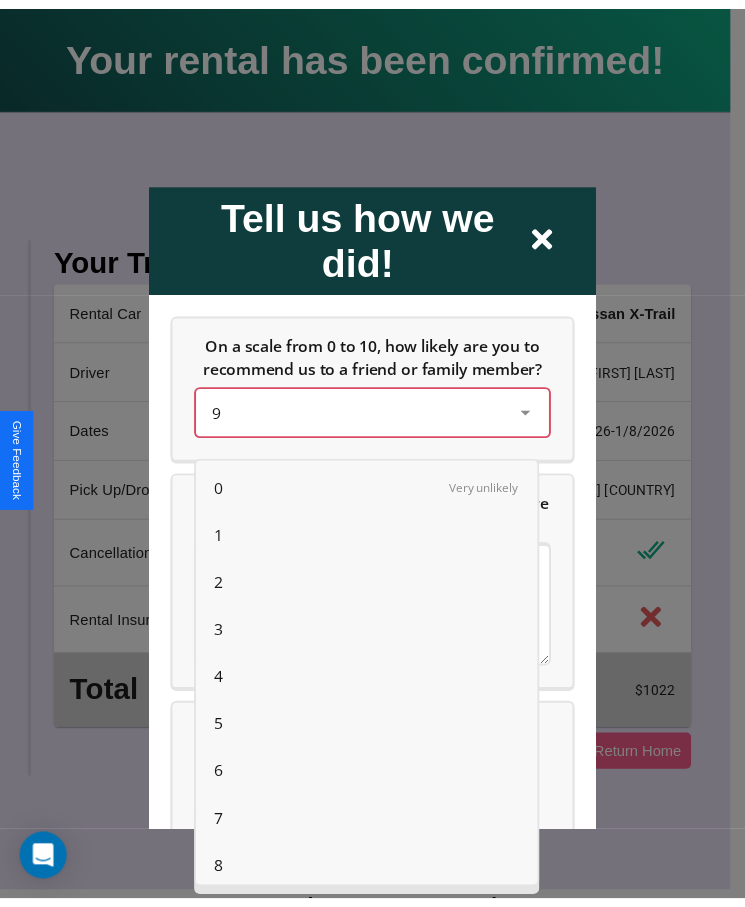 scroll, scrollTop: 56, scrollLeft: 0, axis: vertical 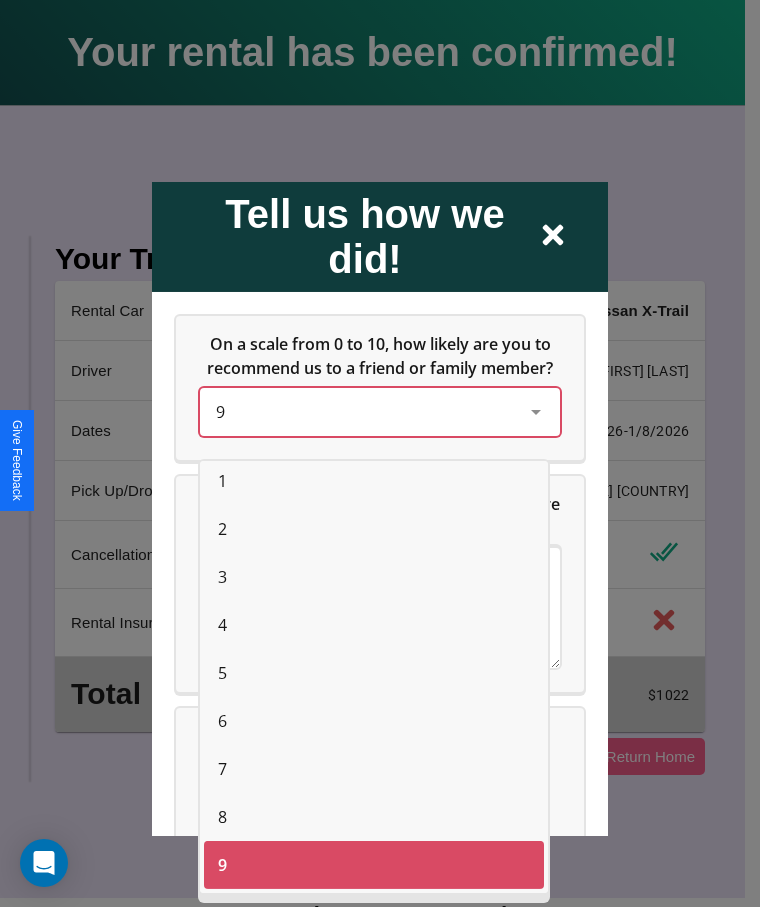 click on "1" at bounding box center (222, 481) 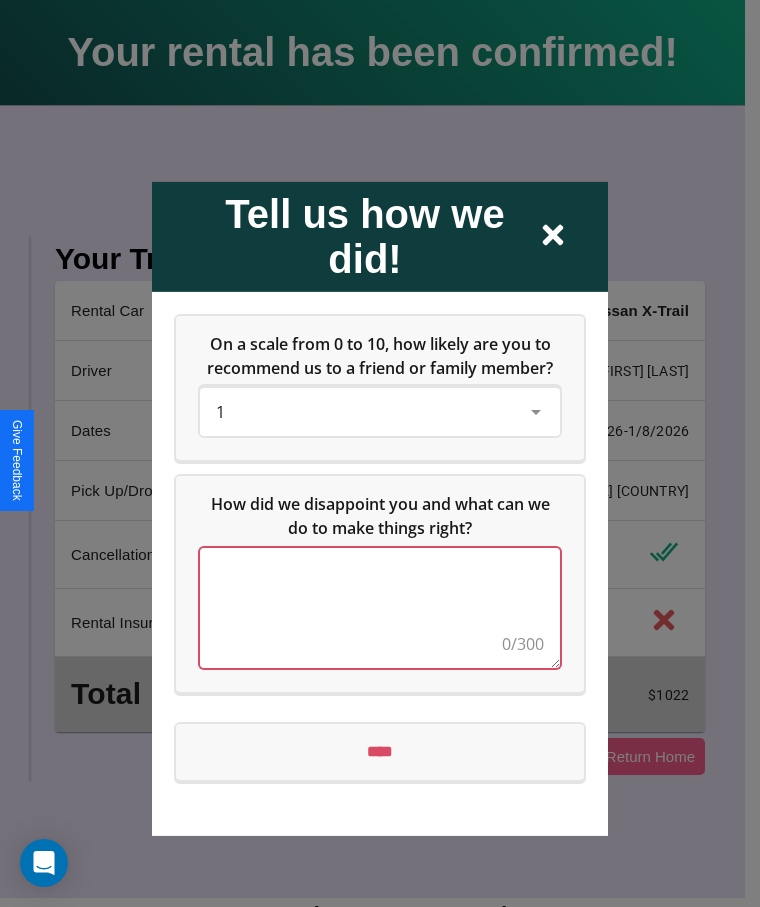click at bounding box center [380, 607] 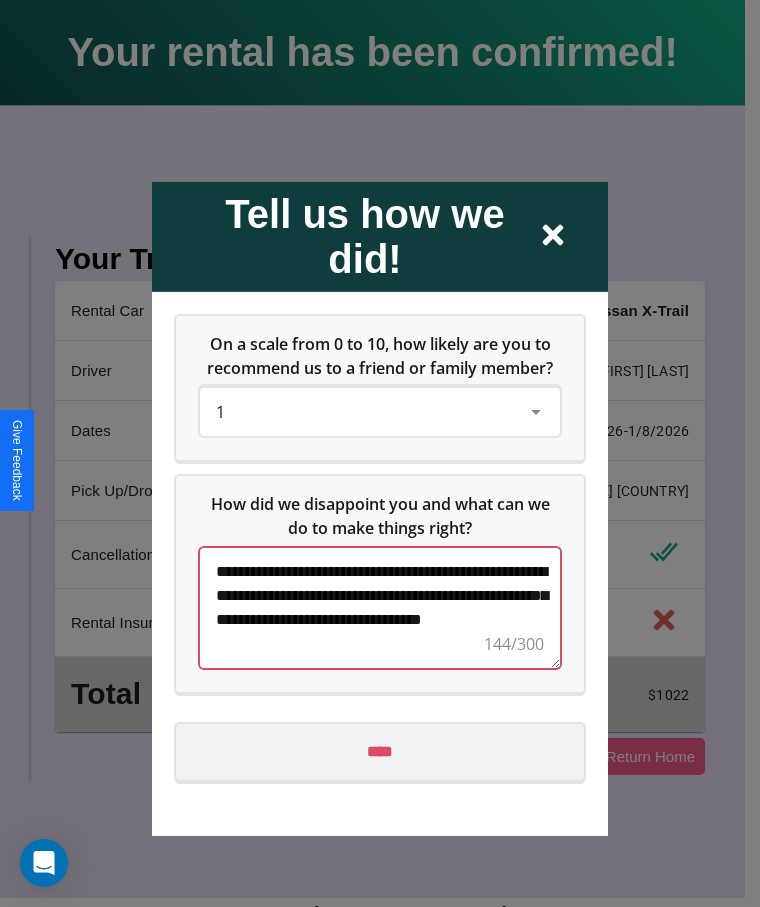 type on "**********" 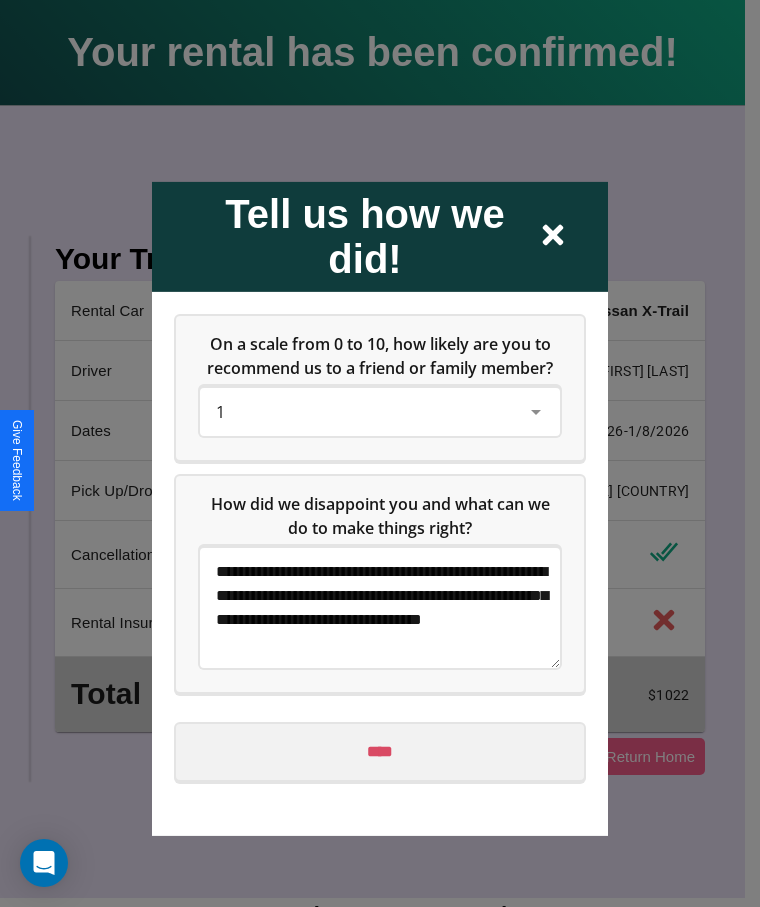 click on "****" at bounding box center (380, 751) 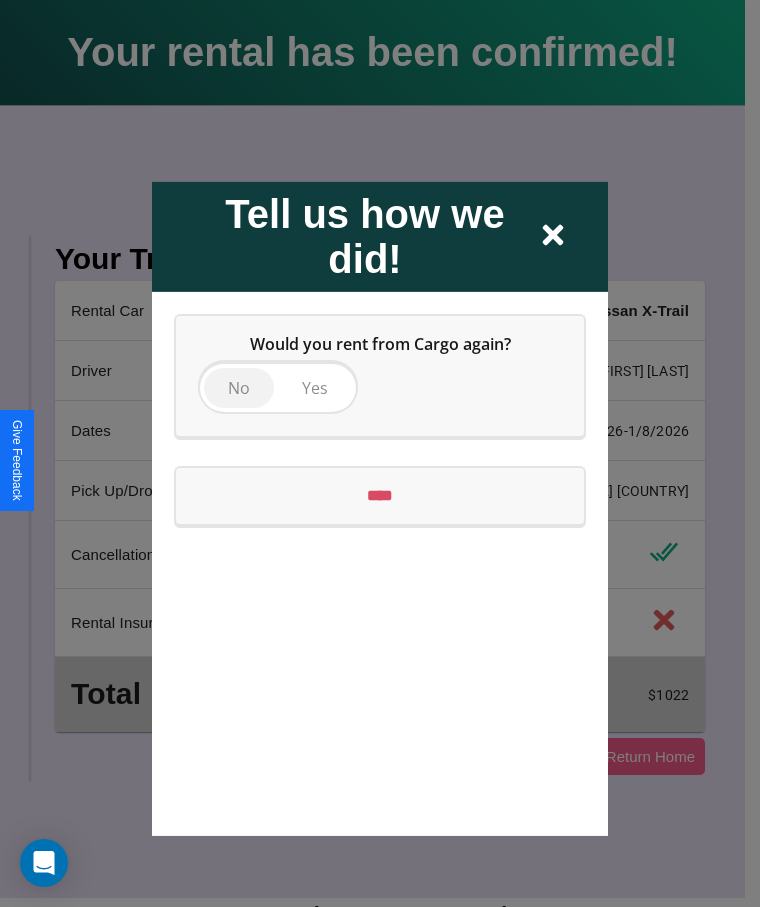 click on "No" at bounding box center (239, 387) 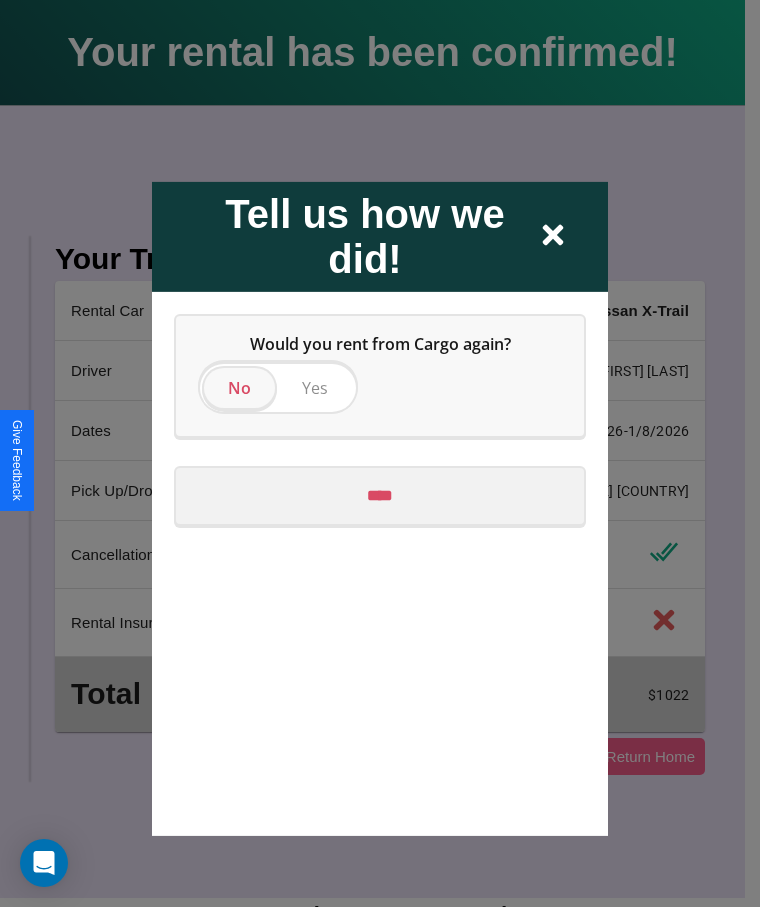 click on "****" at bounding box center [380, 495] 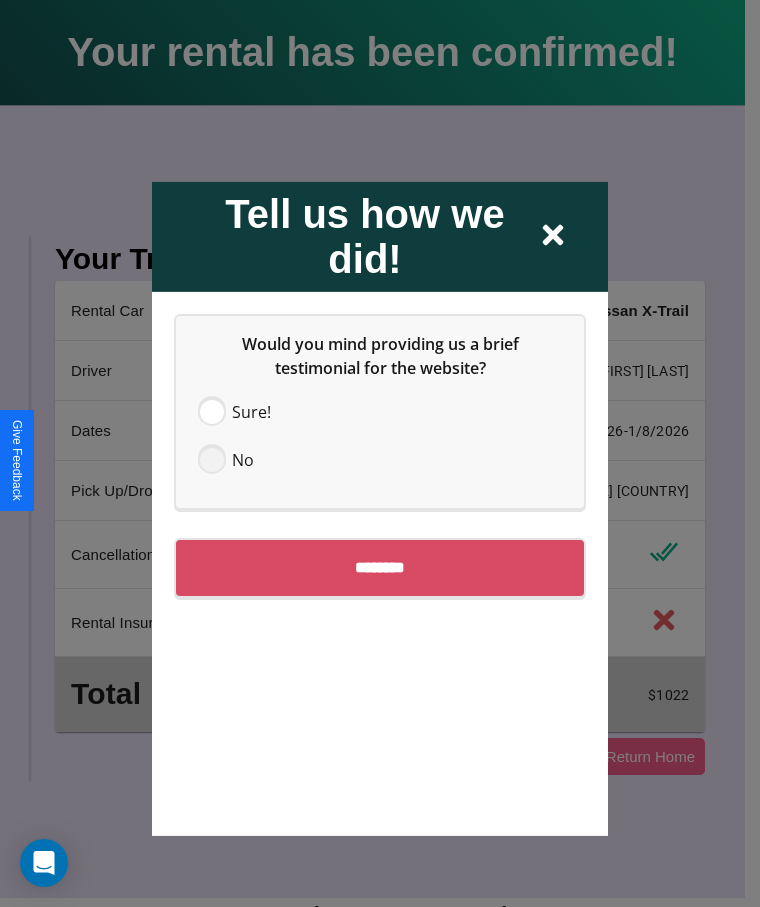 click at bounding box center [212, 459] 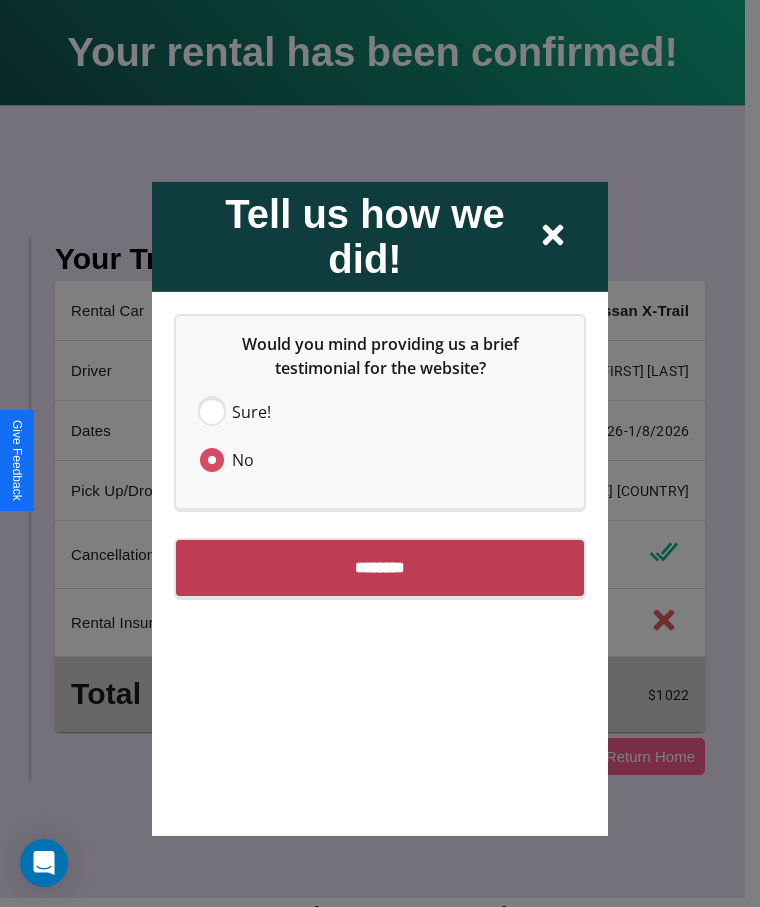 click on "********" at bounding box center (380, 567) 